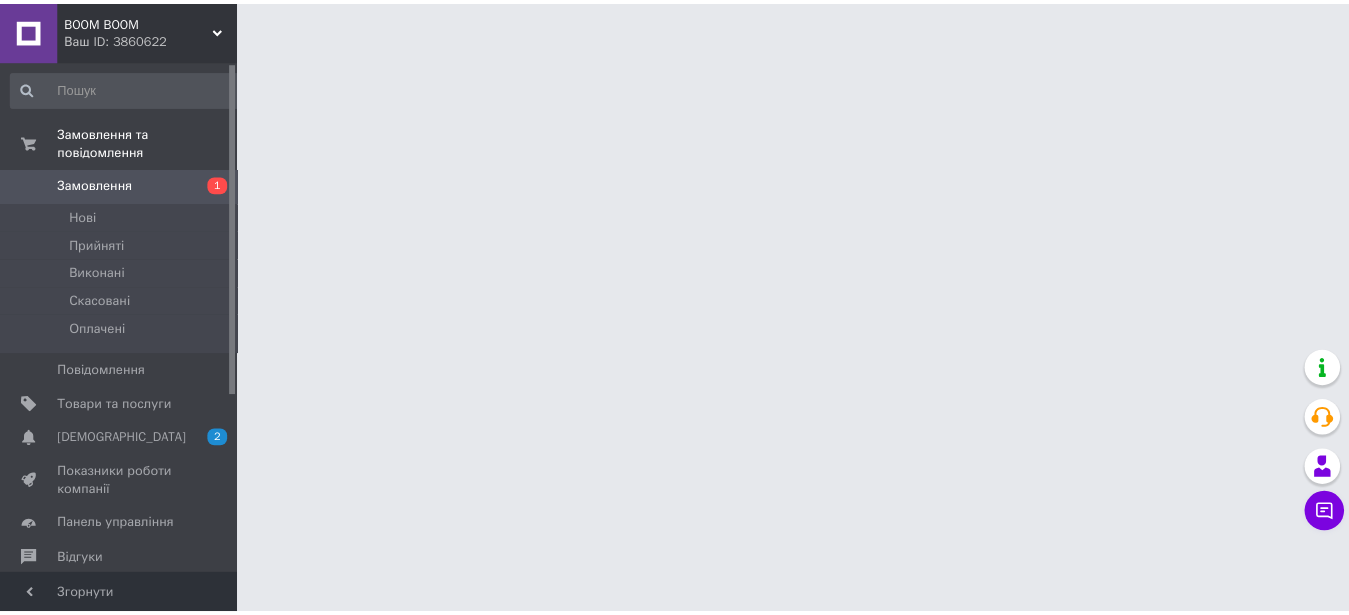 scroll, scrollTop: 0, scrollLeft: 0, axis: both 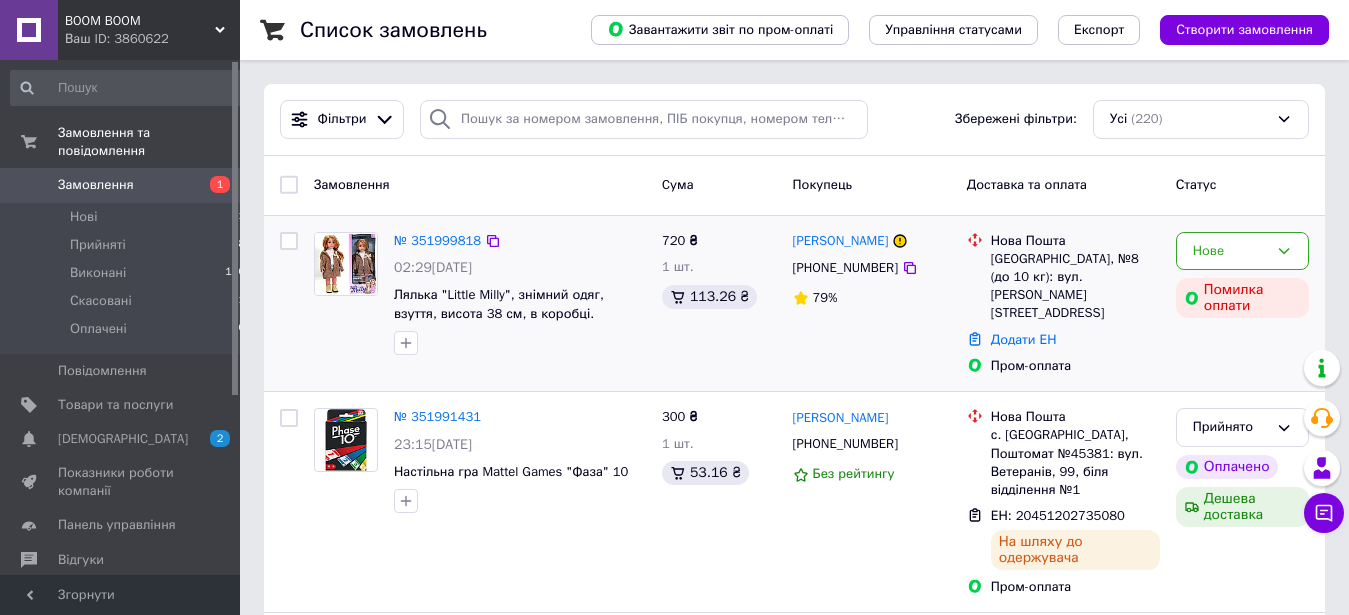click at bounding box center [346, 264] 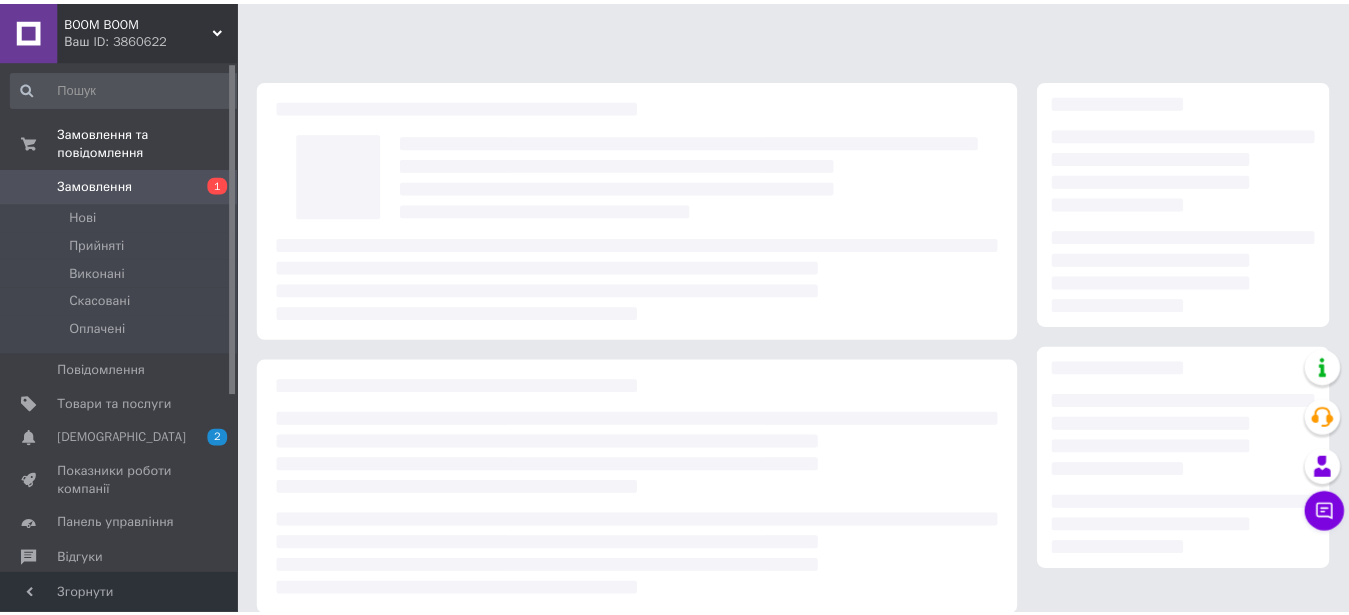 scroll, scrollTop: 0, scrollLeft: 0, axis: both 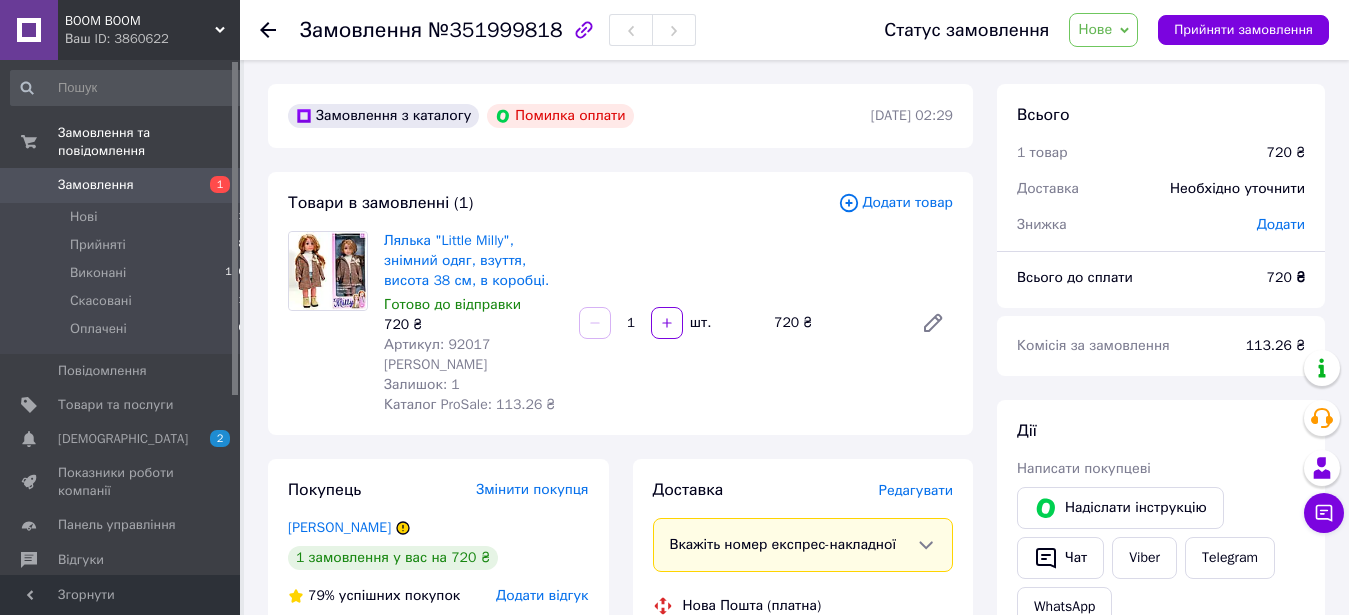 click at bounding box center (328, 271) 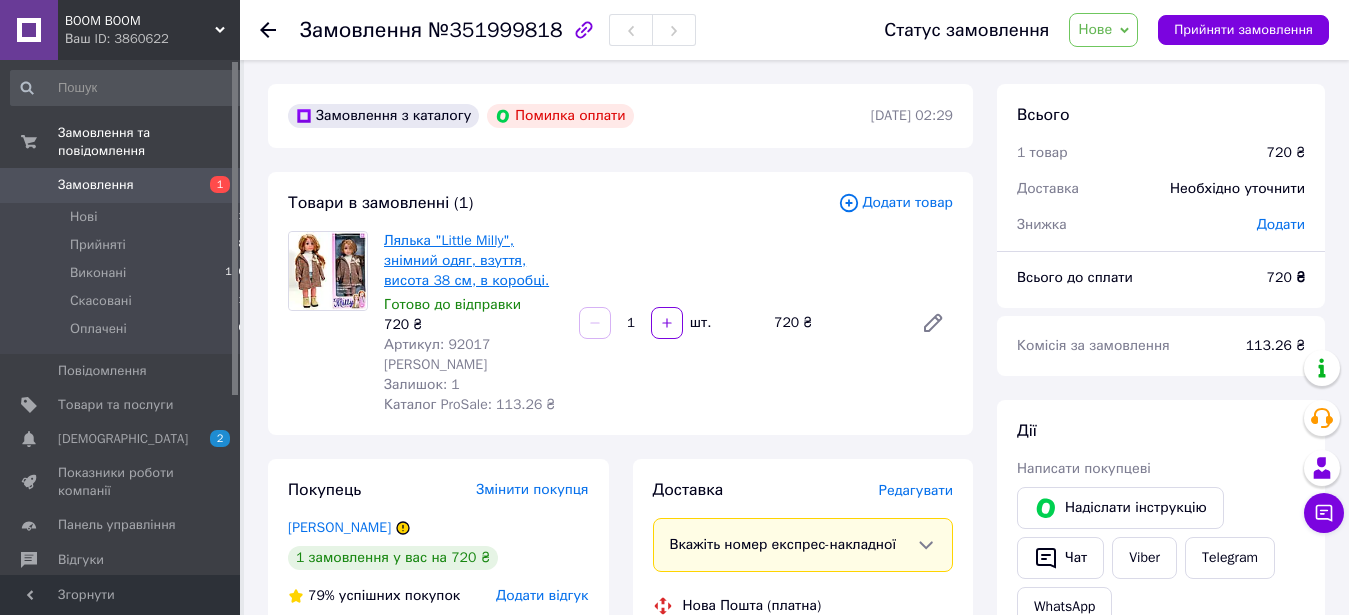 click on "Лялька "Little Milly", знімний одяг, взуття, висота 38 см, в коробці." at bounding box center (466, 260) 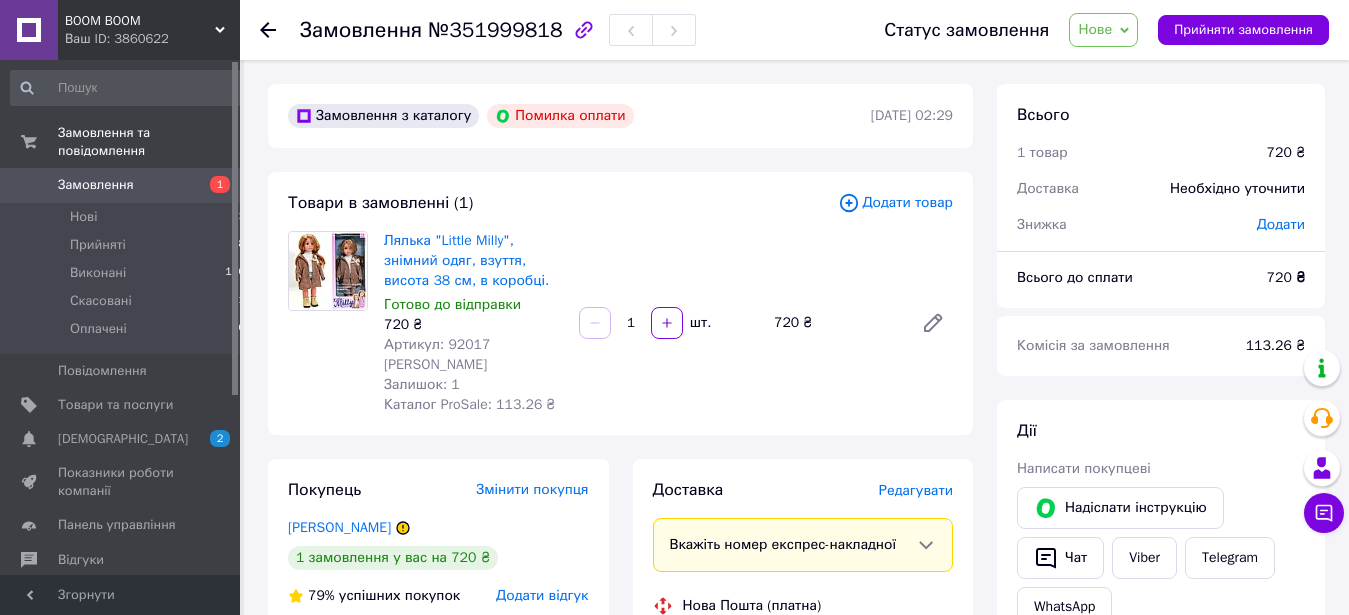 click on "Замовлення 1" at bounding box center [128, 185] 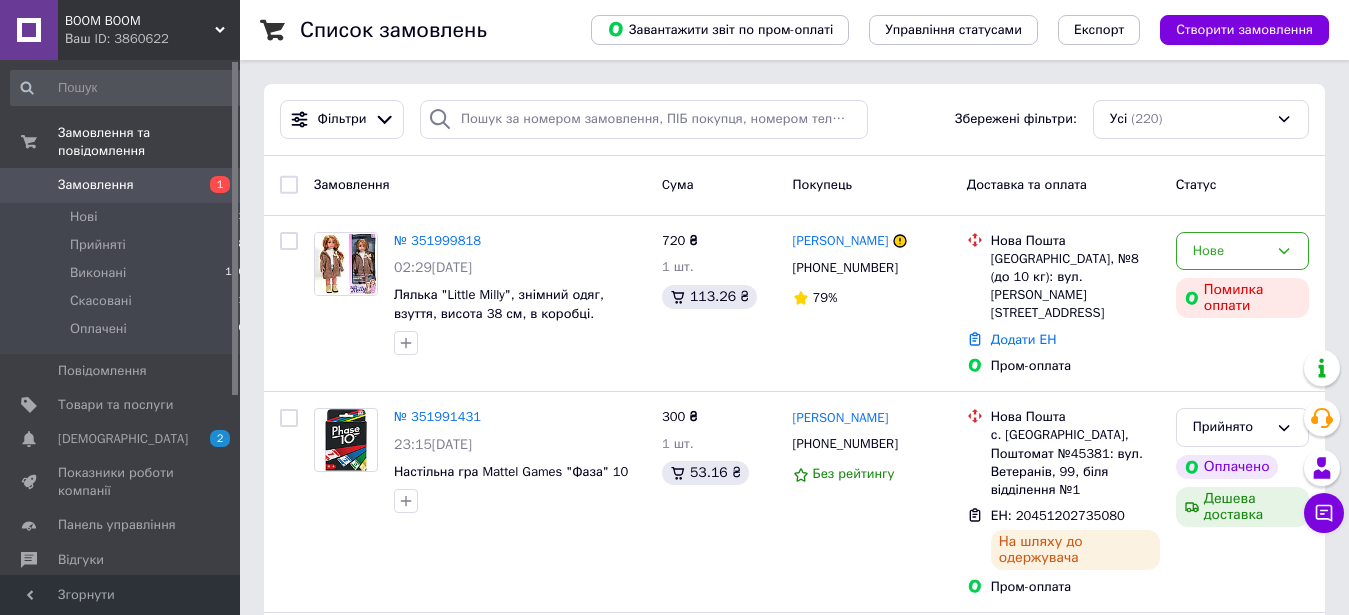 click on "Замовлення" at bounding box center [96, 185] 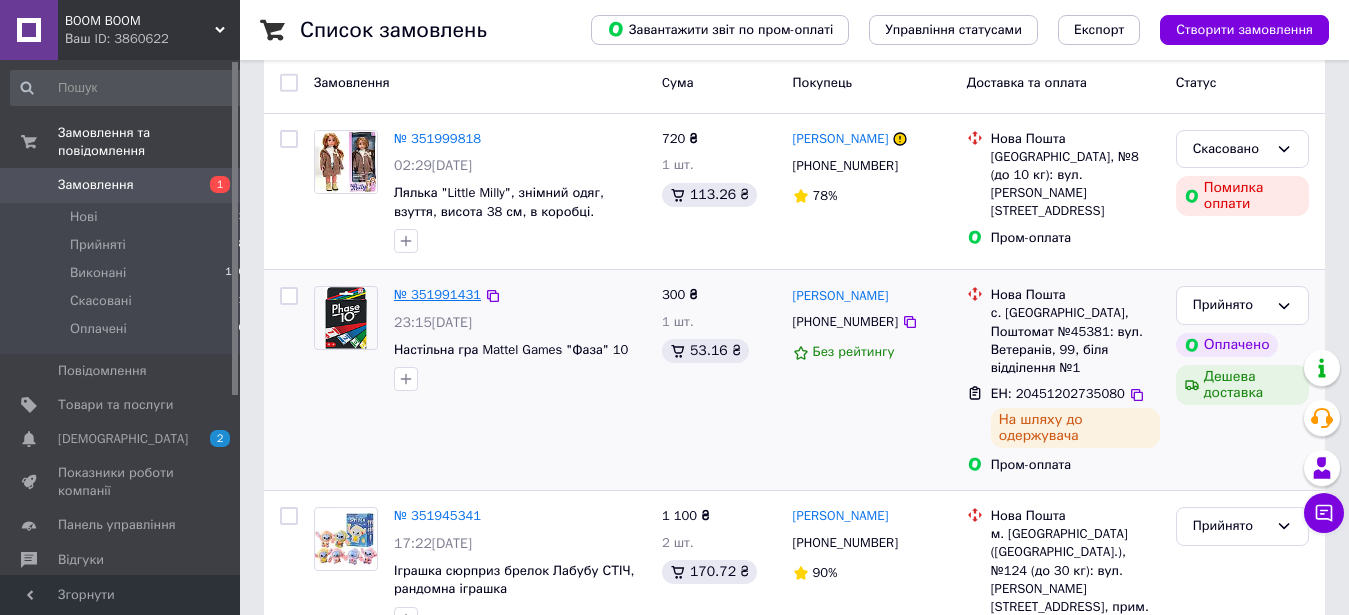 scroll, scrollTop: 0, scrollLeft: 0, axis: both 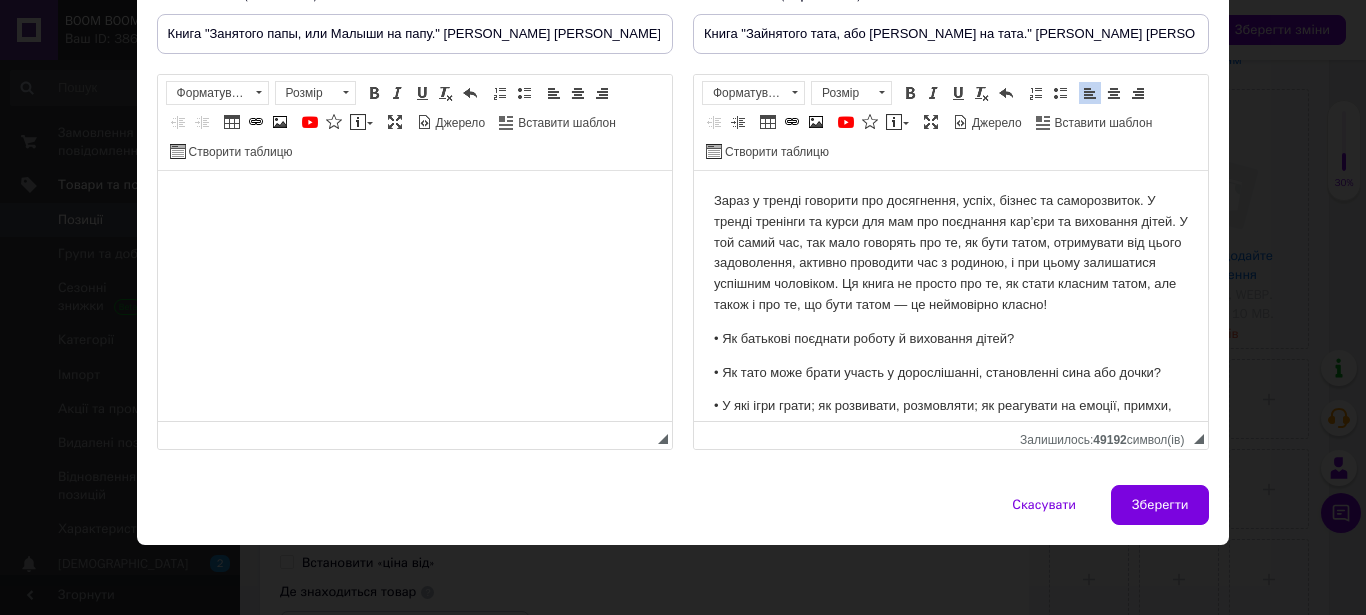 click at bounding box center [414, 296] 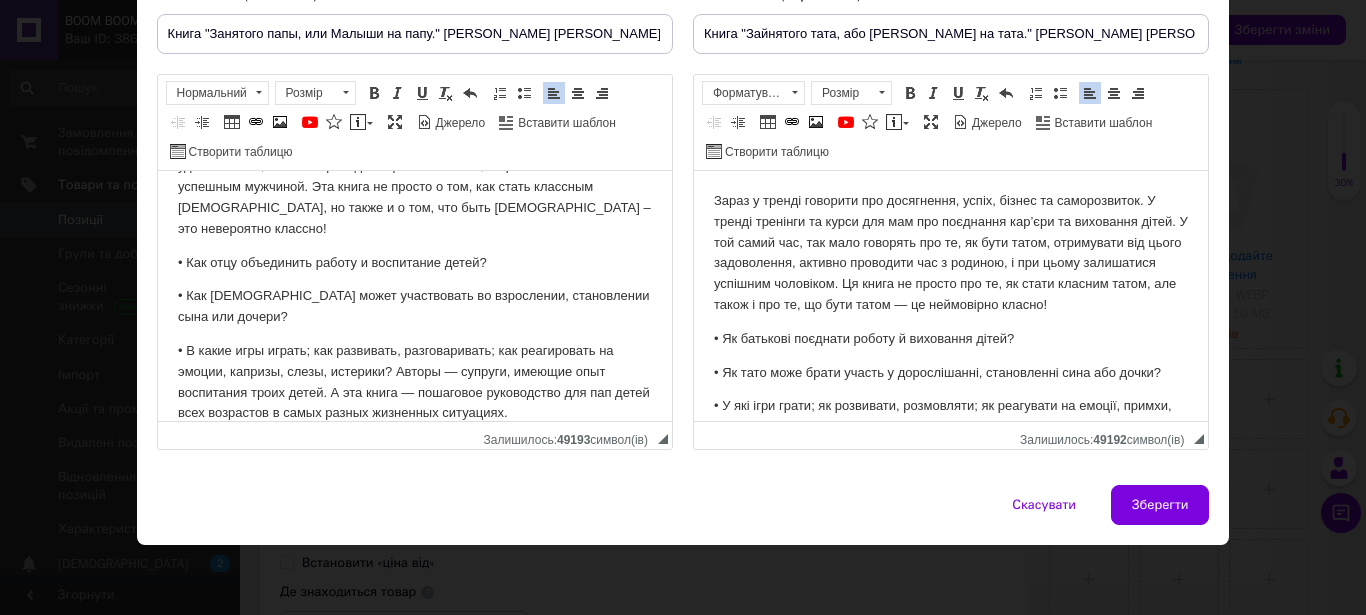 scroll, scrollTop: 0, scrollLeft: 0, axis: both 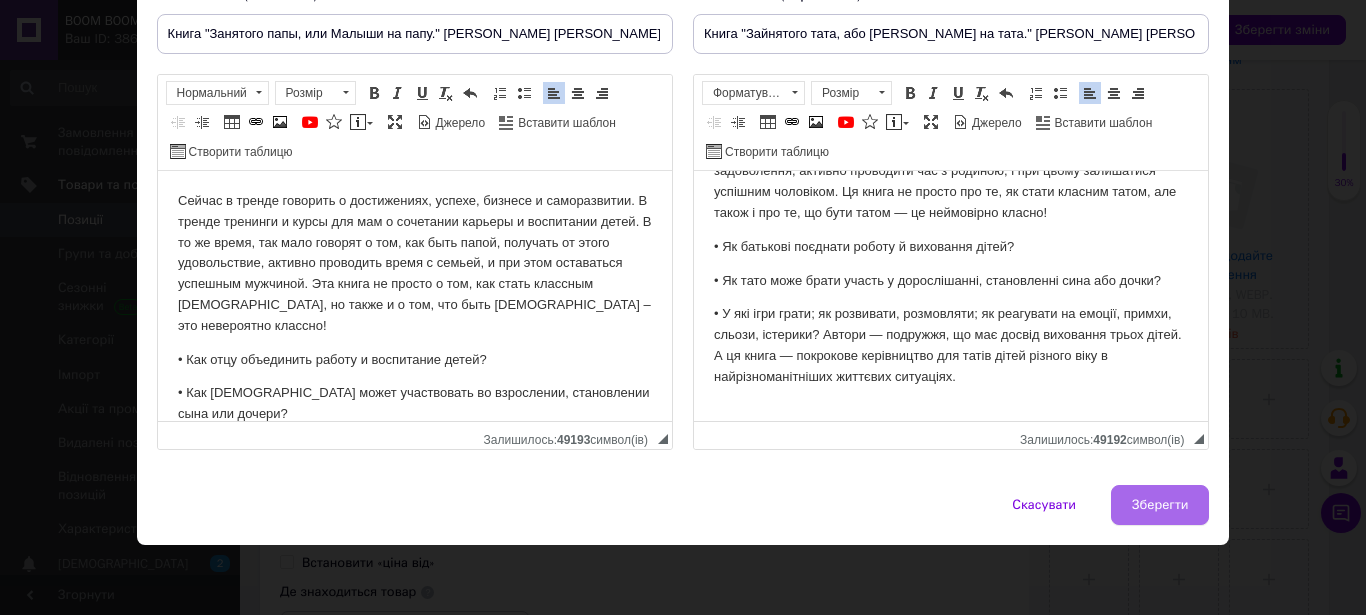 click on "Зберегти" at bounding box center (1160, 505) 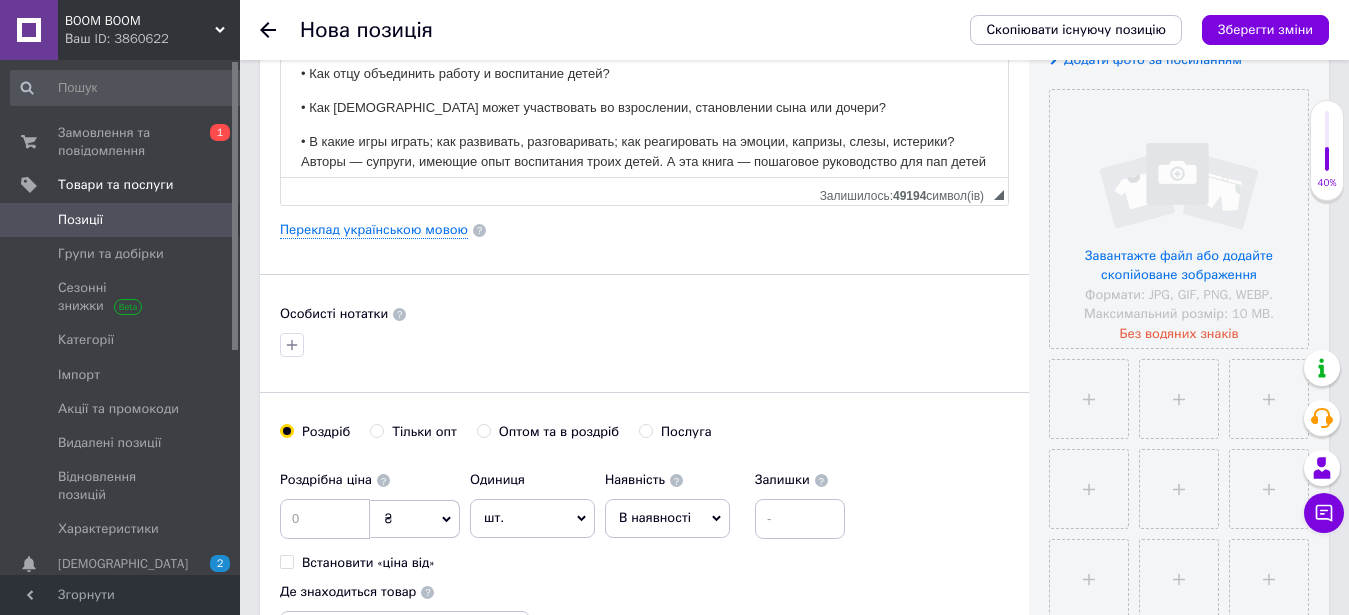 scroll, scrollTop: 510, scrollLeft: 0, axis: vertical 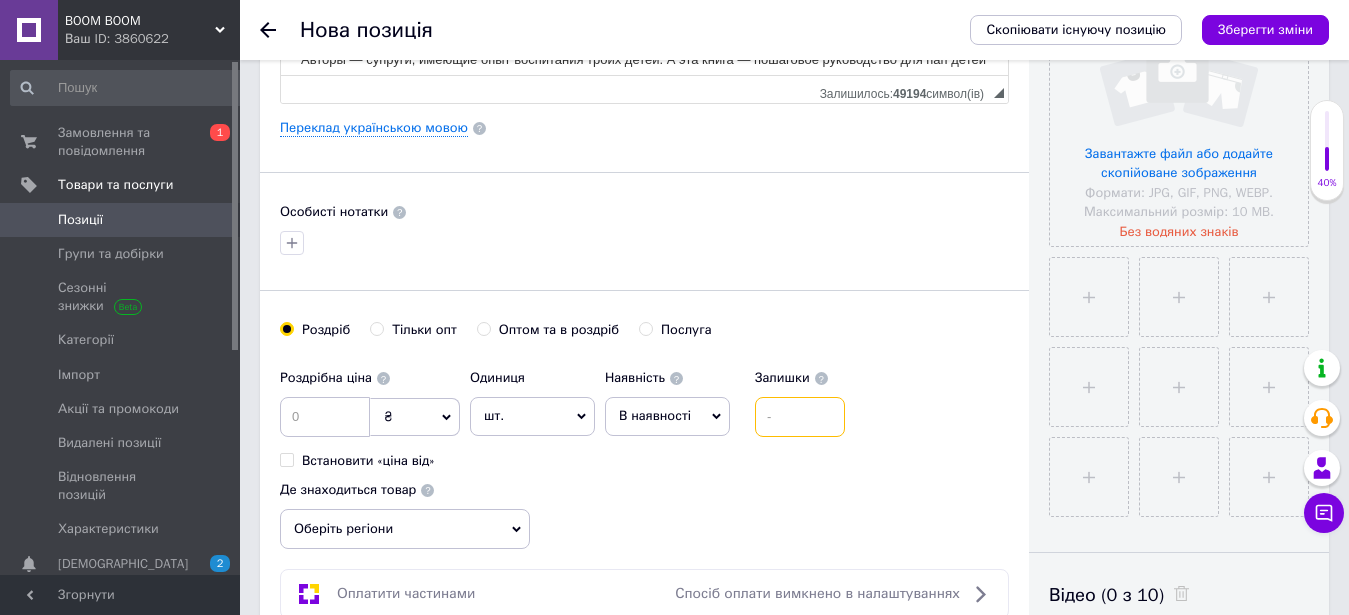 click at bounding box center (800, 417) 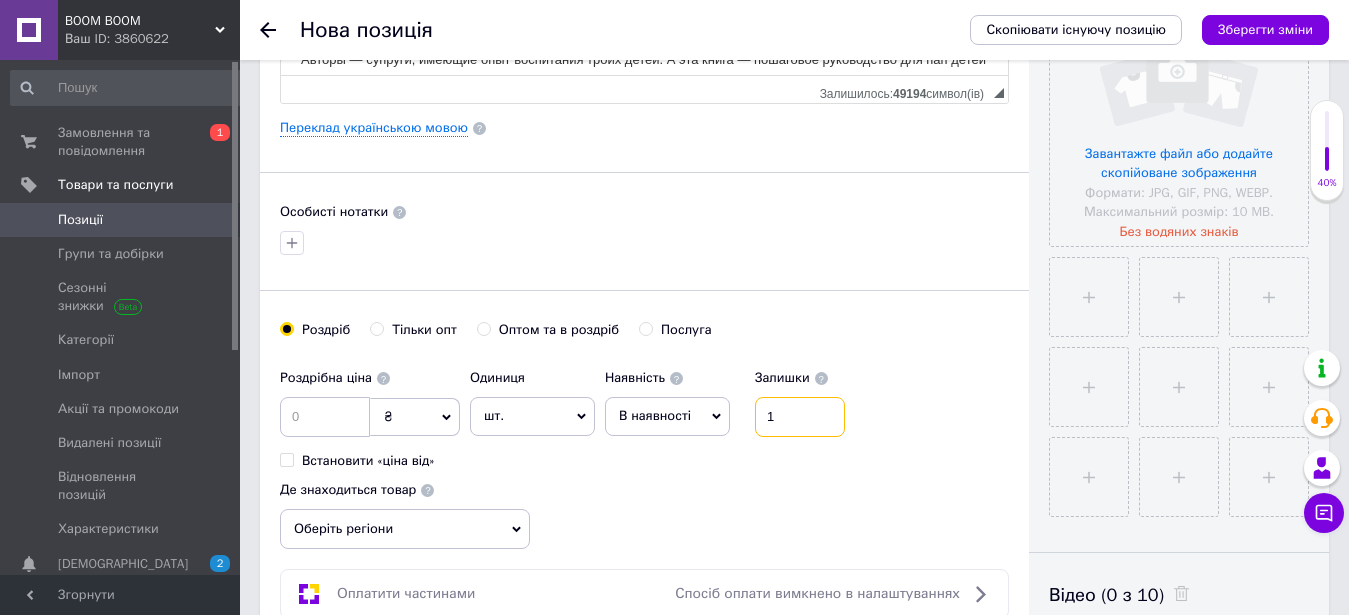 type on "1" 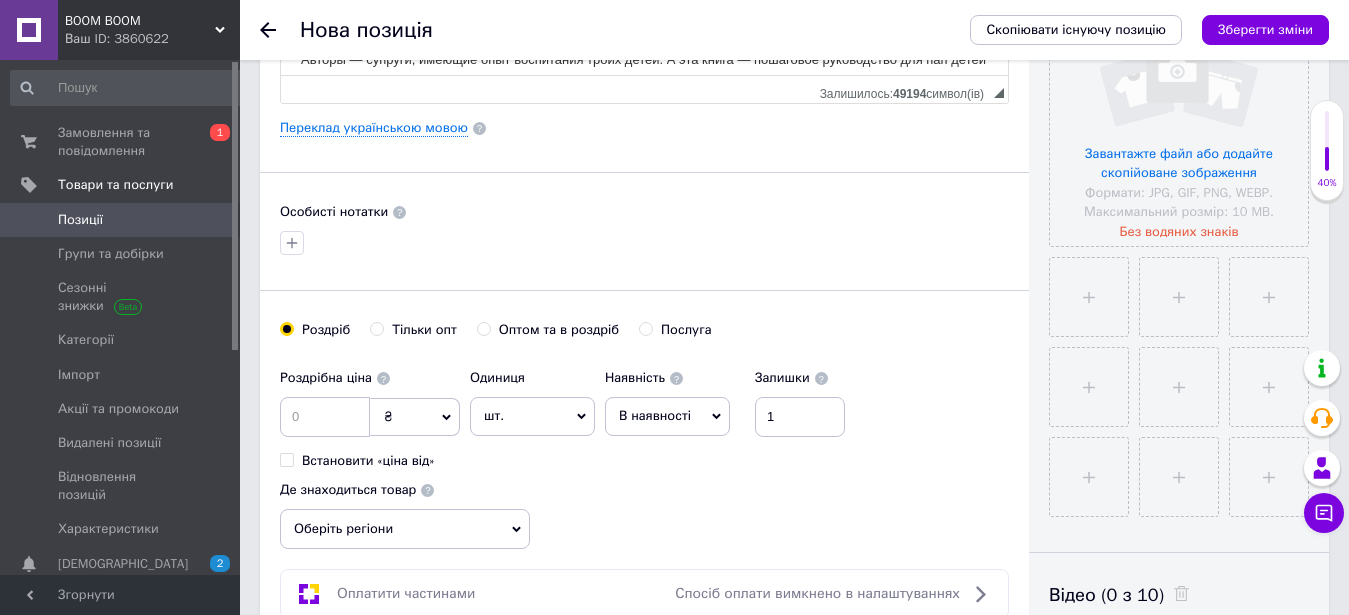 click on "В наявності" at bounding box center (655, 415) 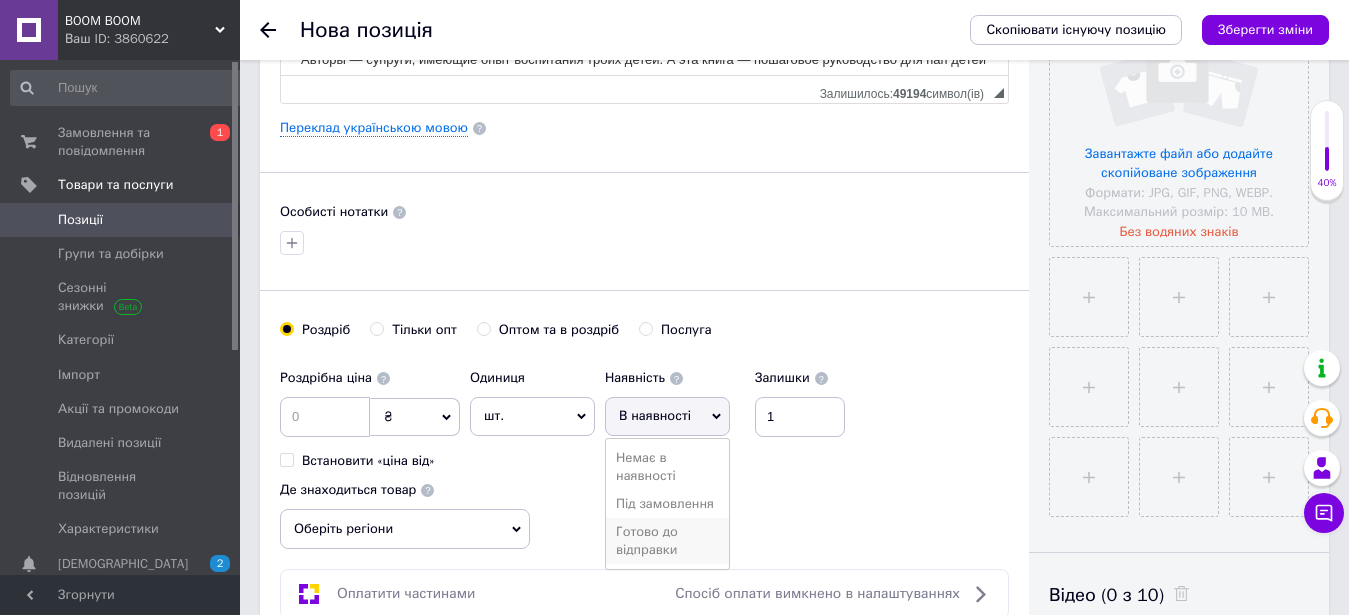 click on "Готово до відправки" at bounding box center (667, 541) 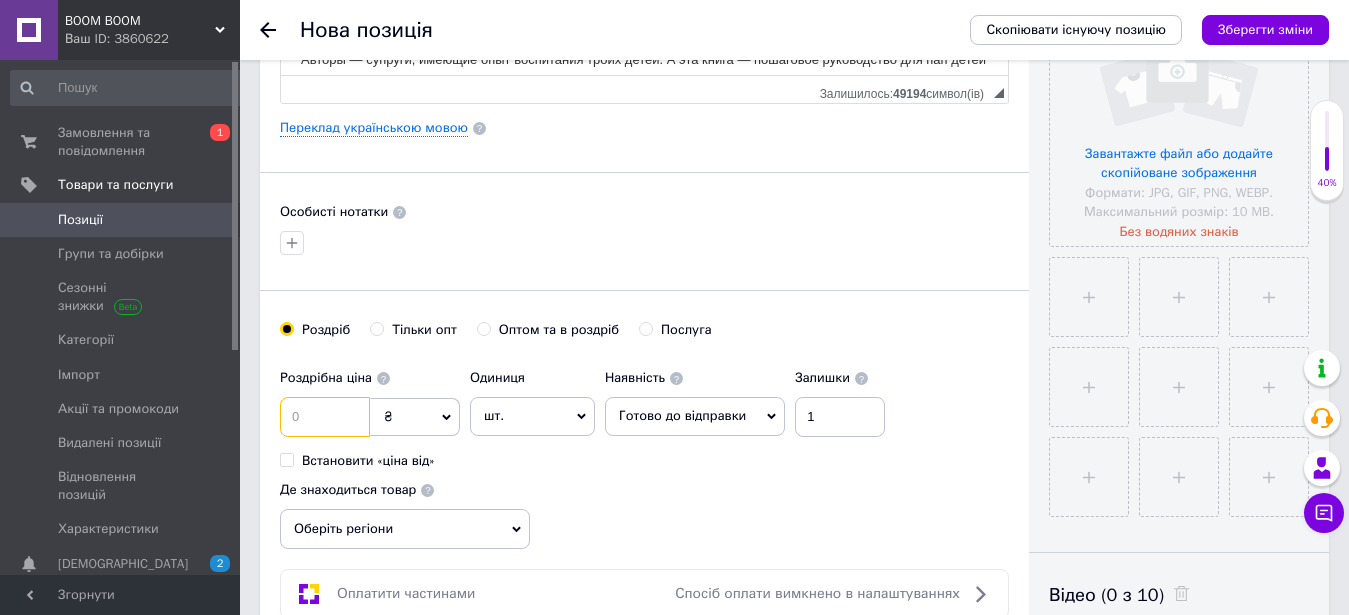 click at bounding box center (325, 417) 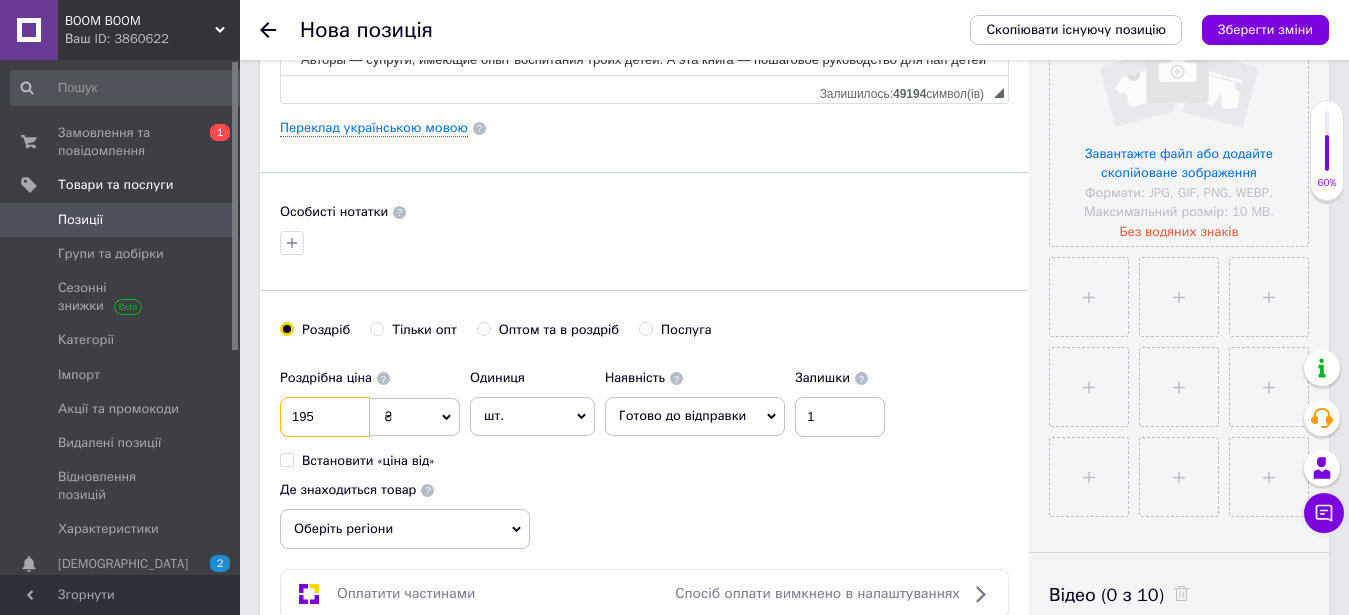 scroll, scrollTop: 714, scrollLeft: 0, axis: vertical 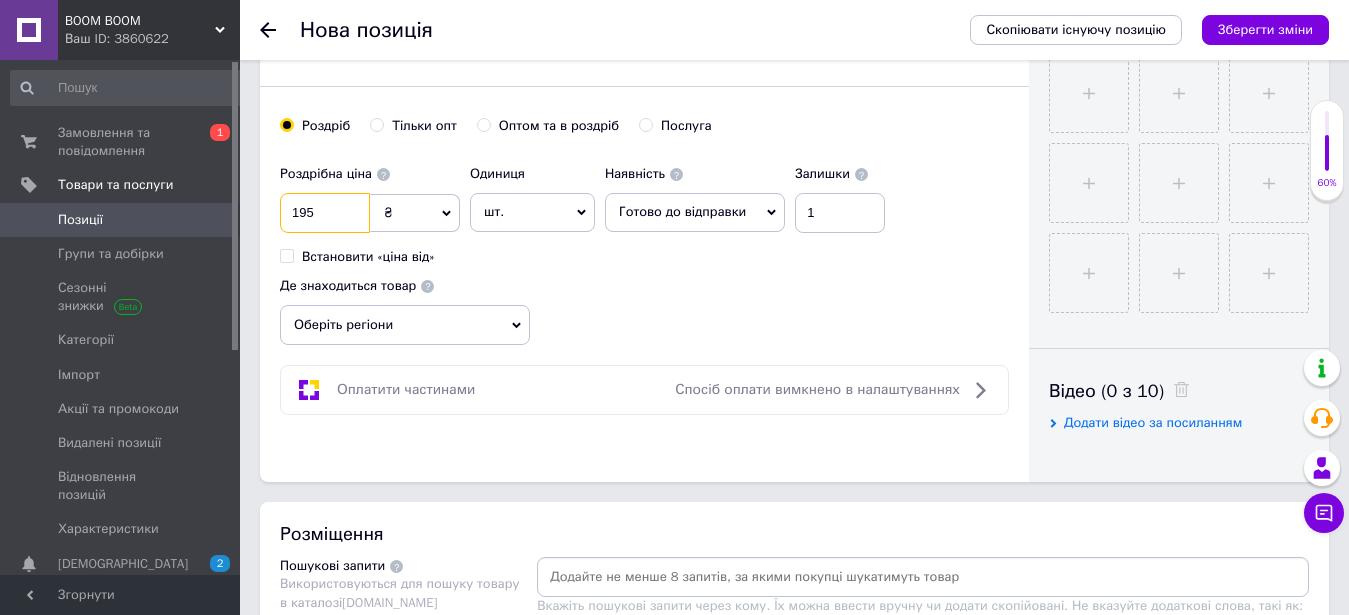 type on "195" 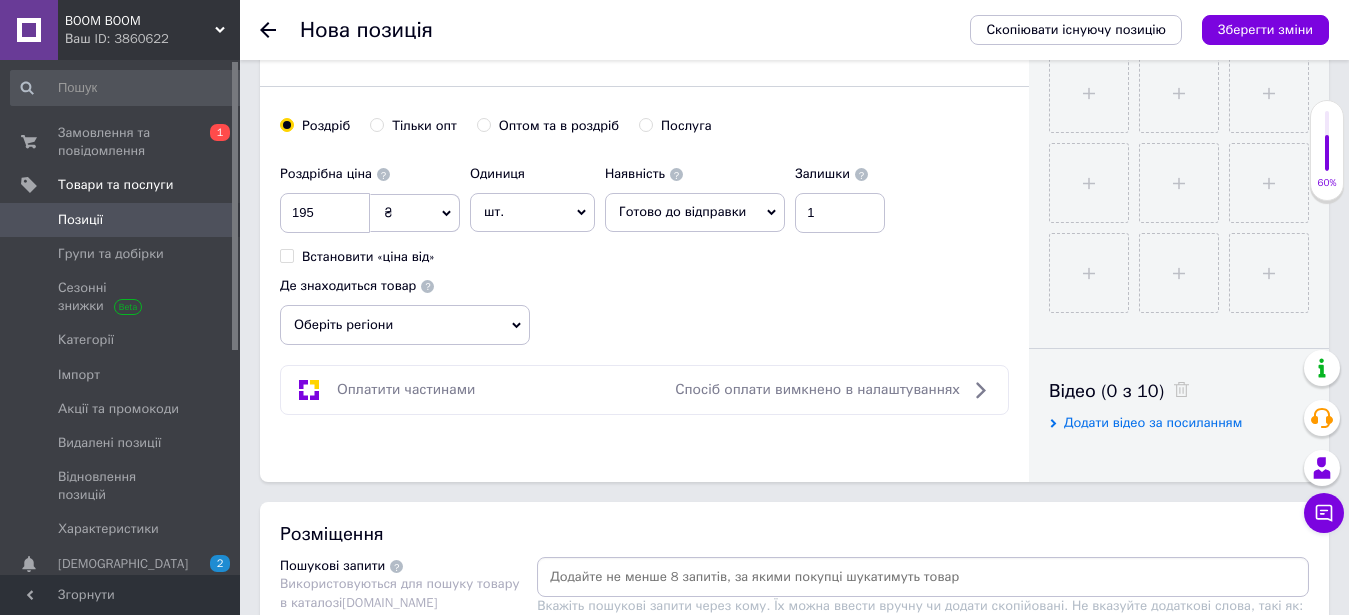 click on "Оберіть регіони" at bounding box center [405, 325] 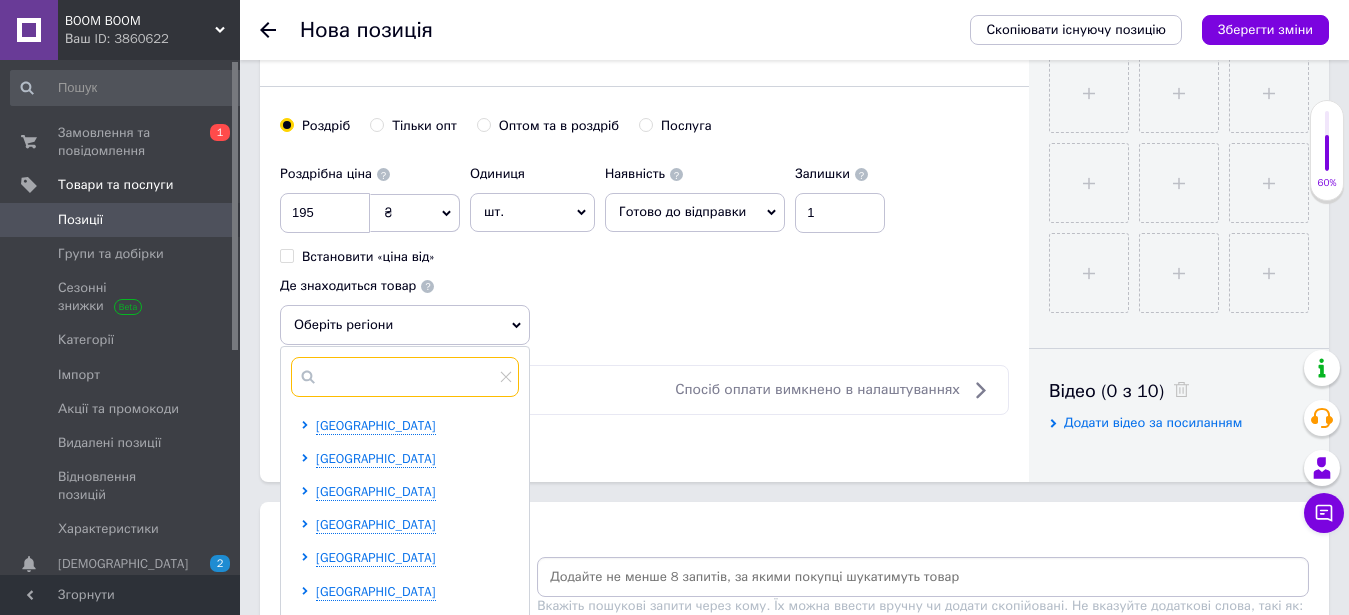 click at bounding box center (405, 377) 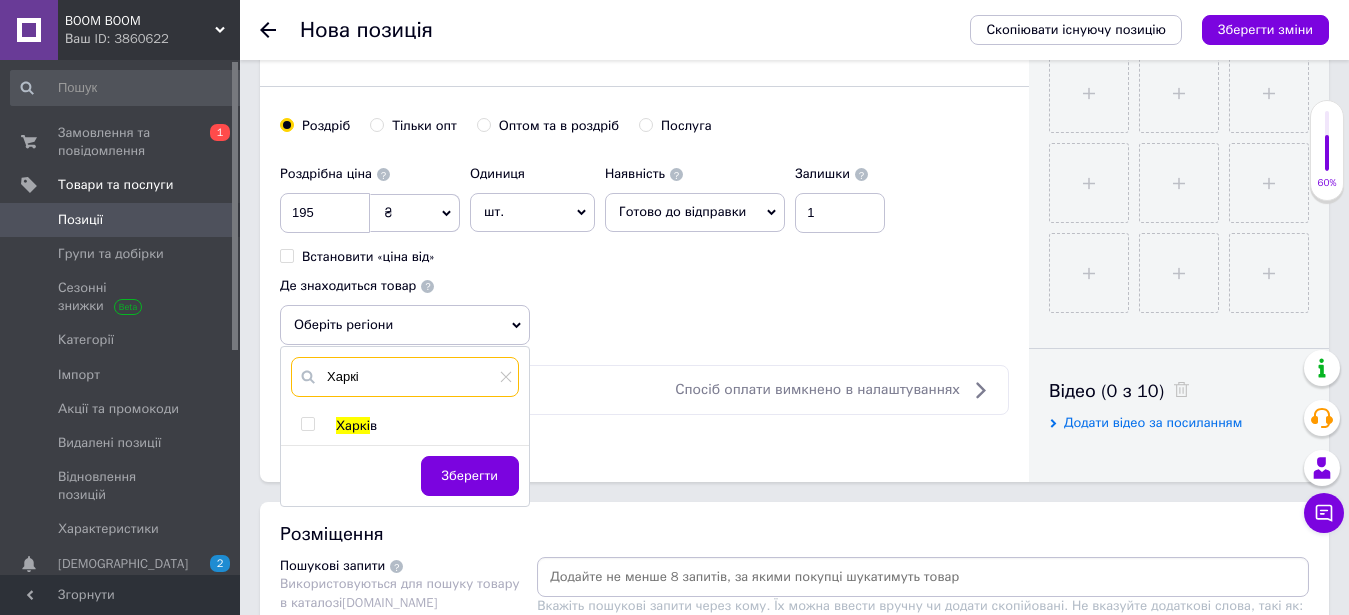 type on "Харкі" 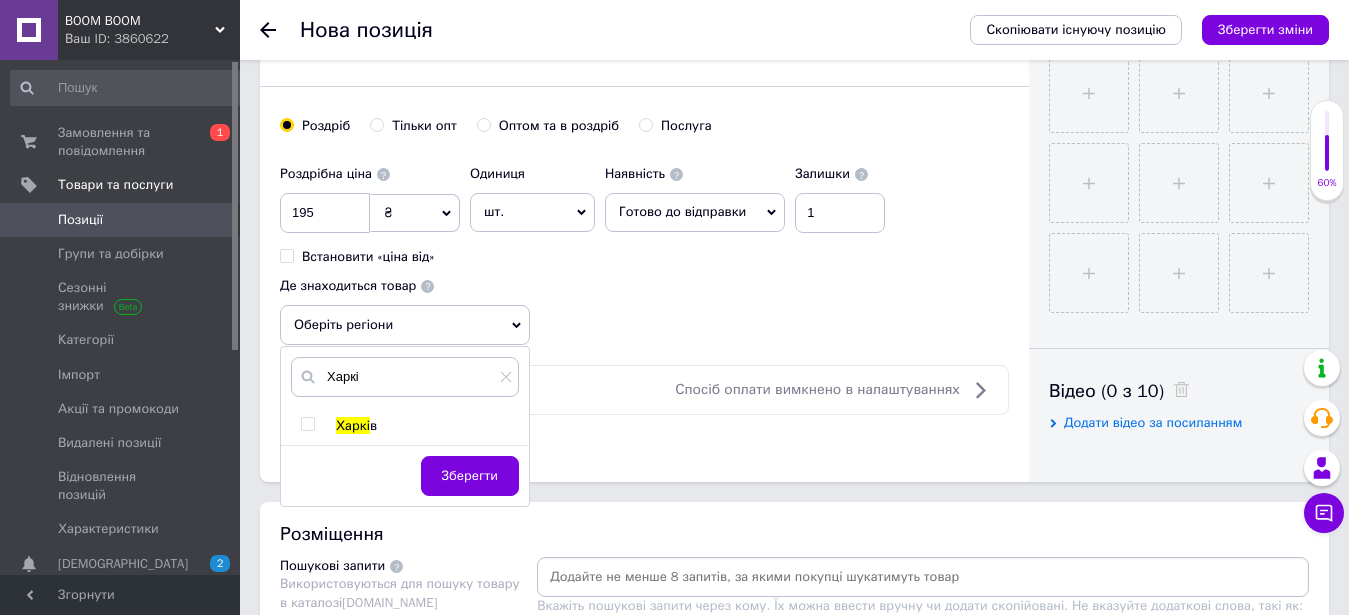 click at bounding box center [307, 424] 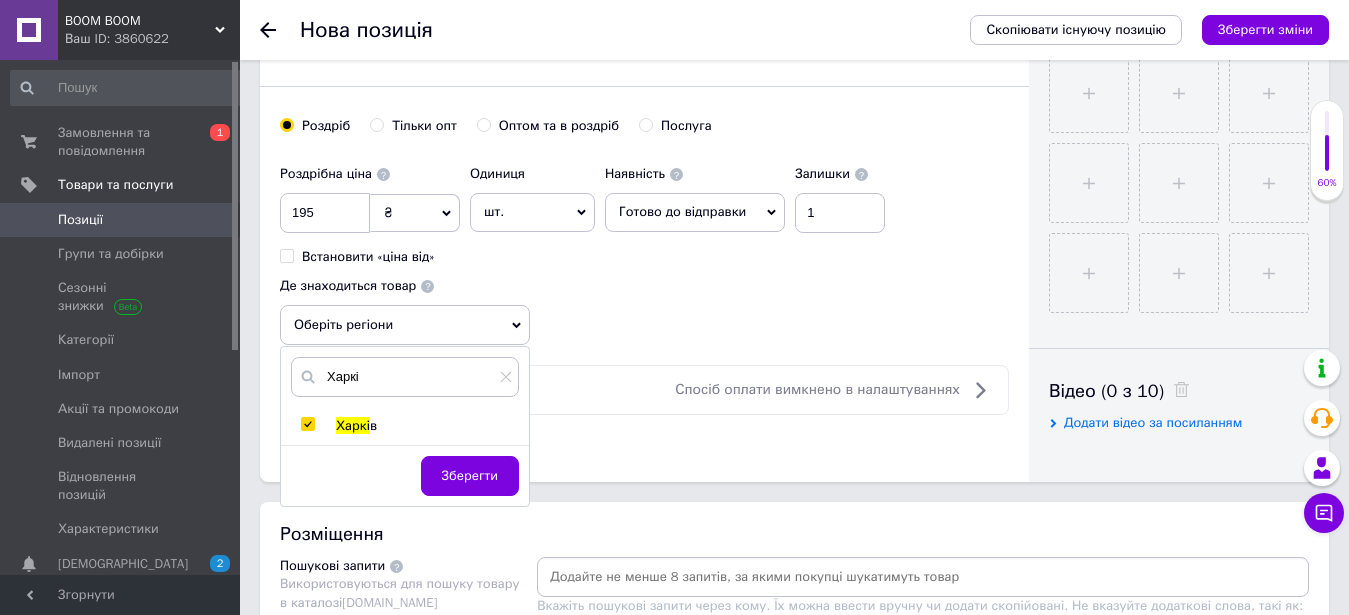 checkbox on "true" 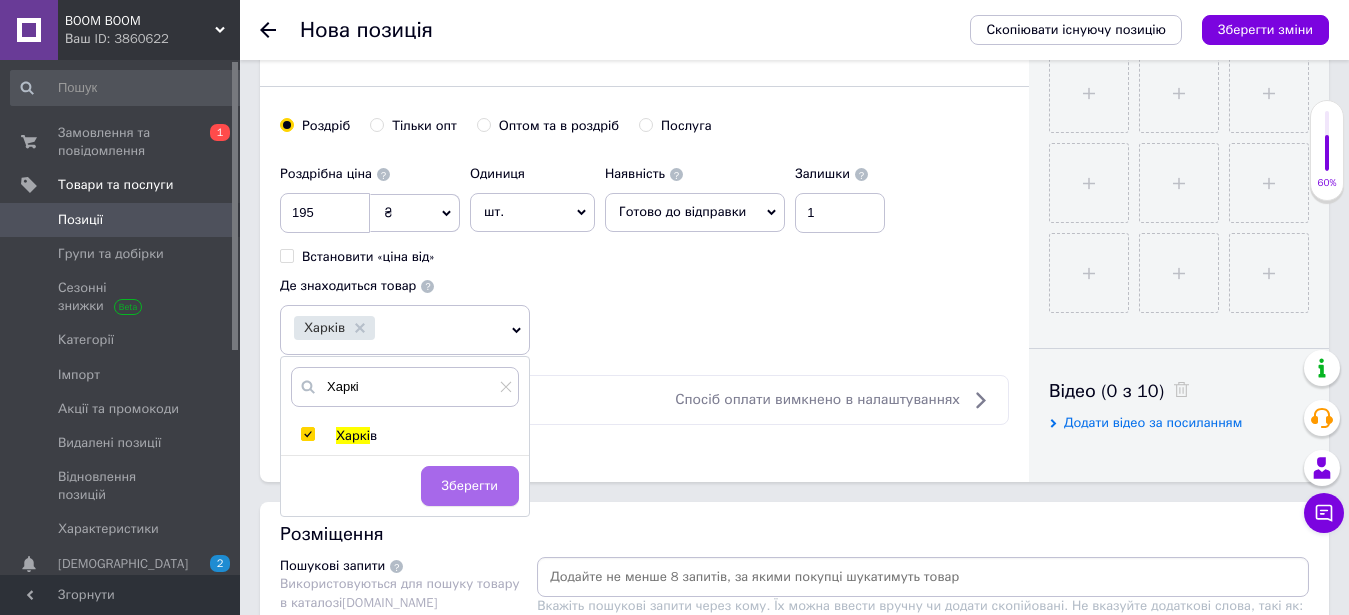 click on "Зберегти" at bounding box center (470, 486) 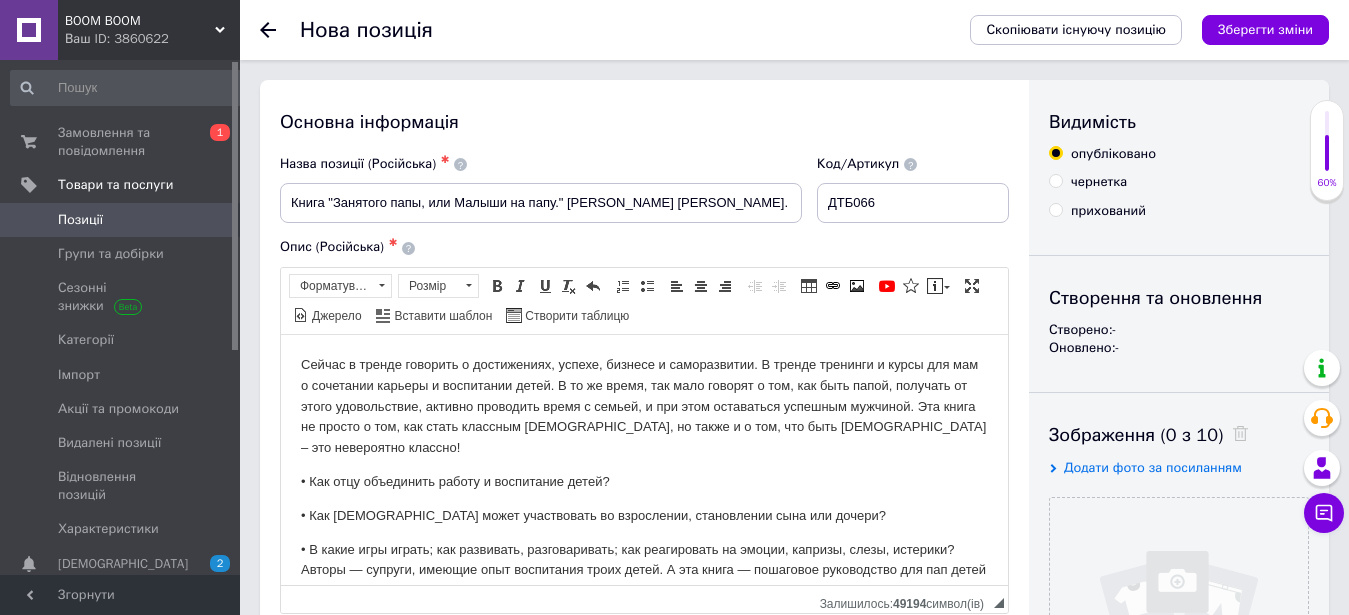 scroll, scrollTop: 306, scrollLeft: 0, axis: vertical 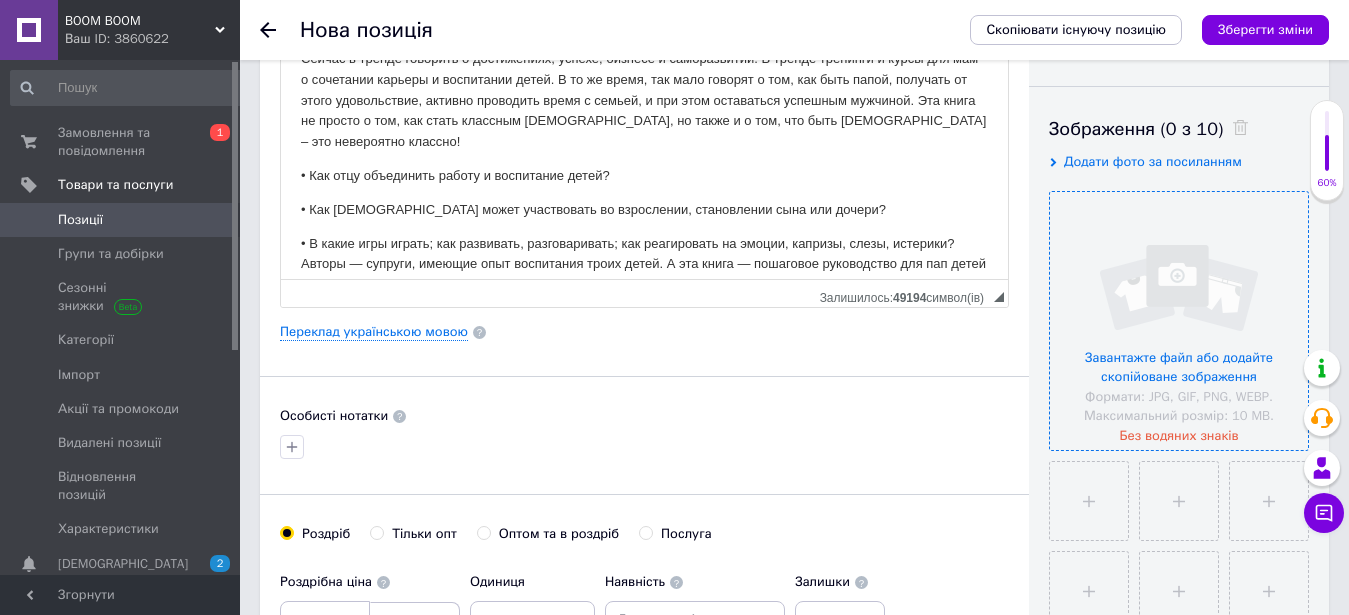 click at bounding box center (1179, 321) 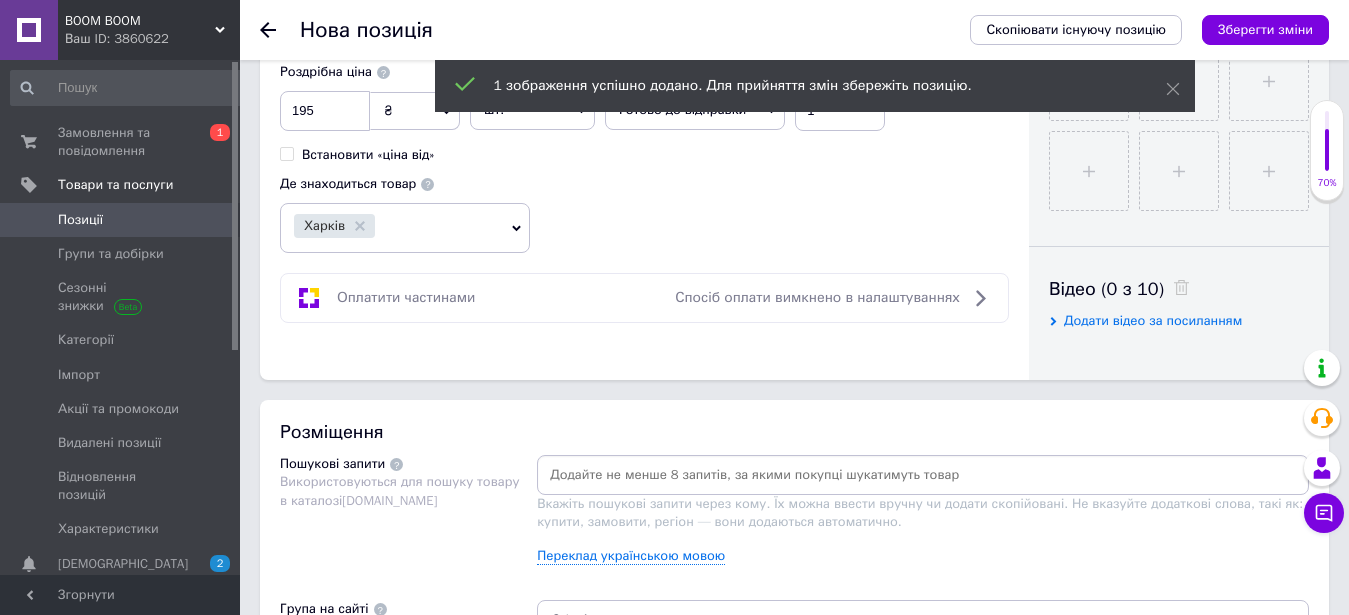 scroll, scrollTop: 918, scrollLeft: 0, axis: vertical 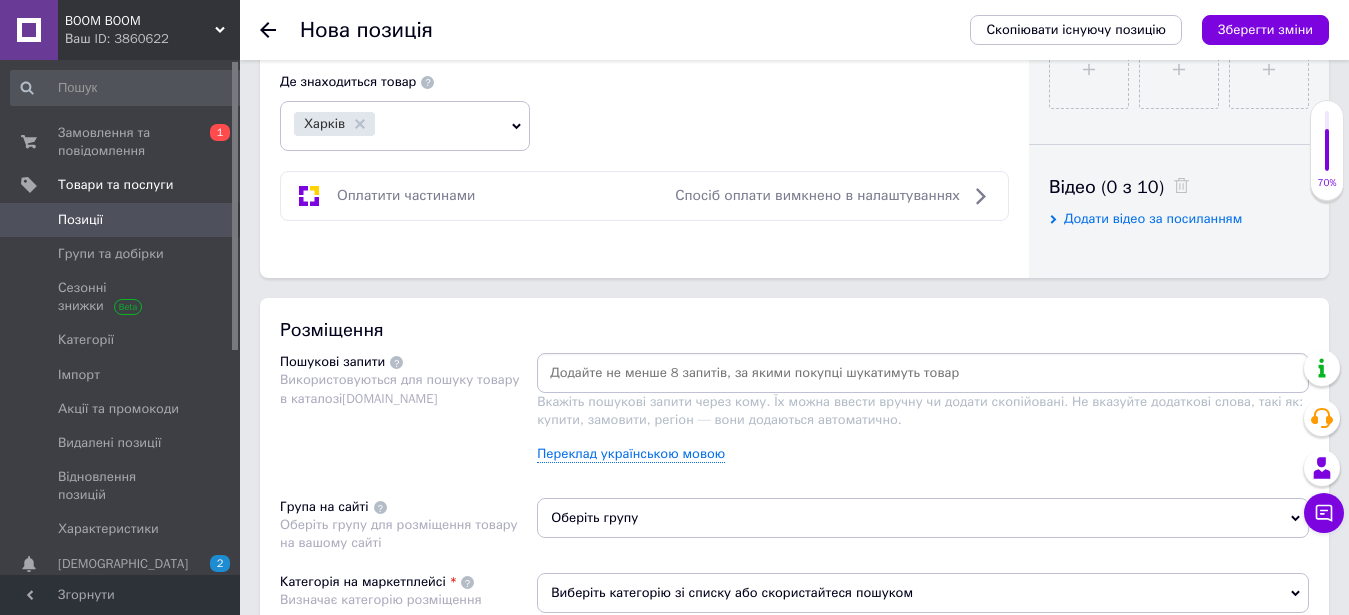 click at bounding box center (923, 373) 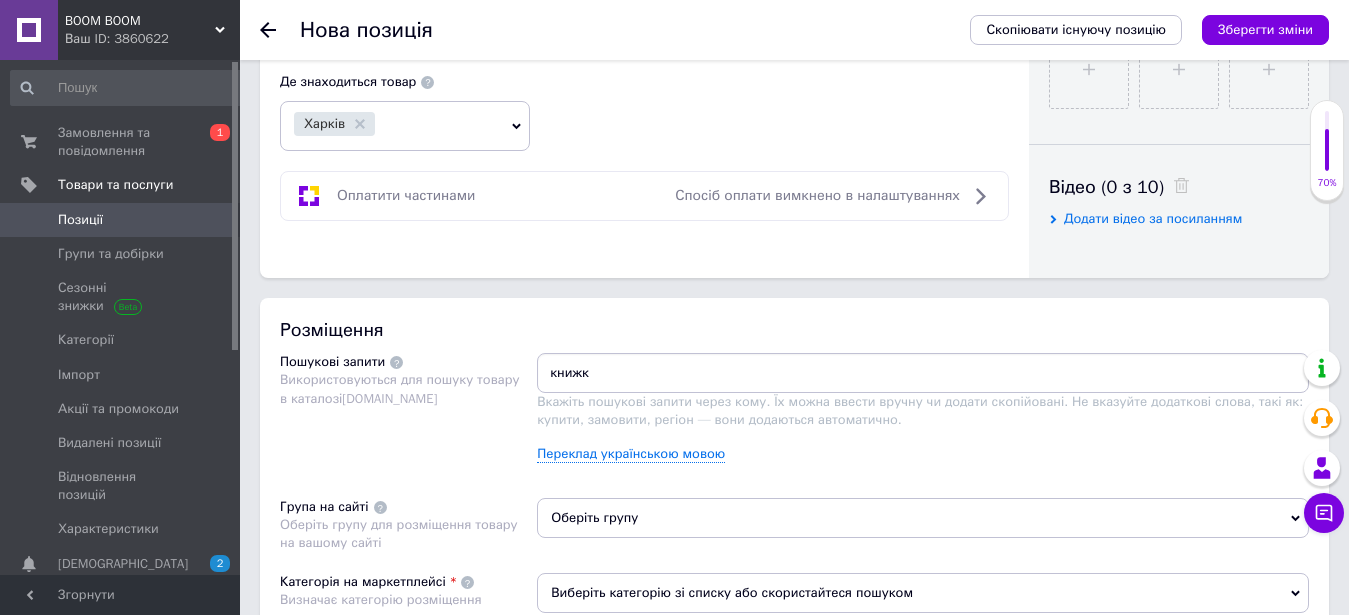 type on "книжка" 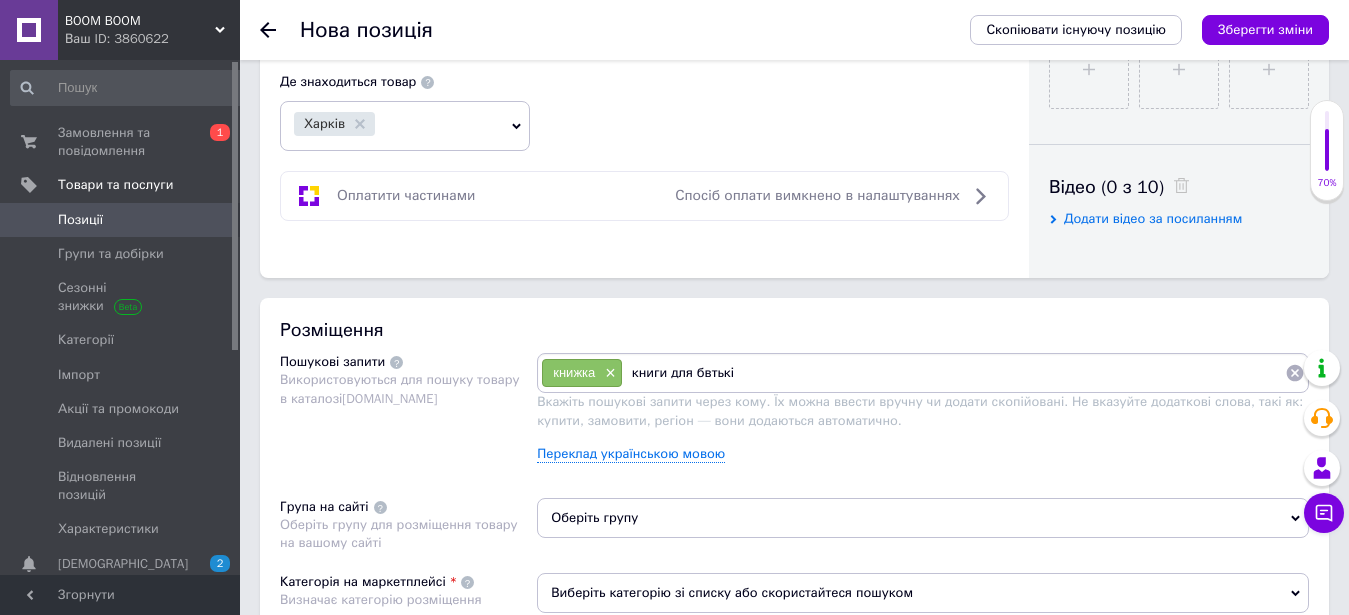 type on "книги для бвтьків" 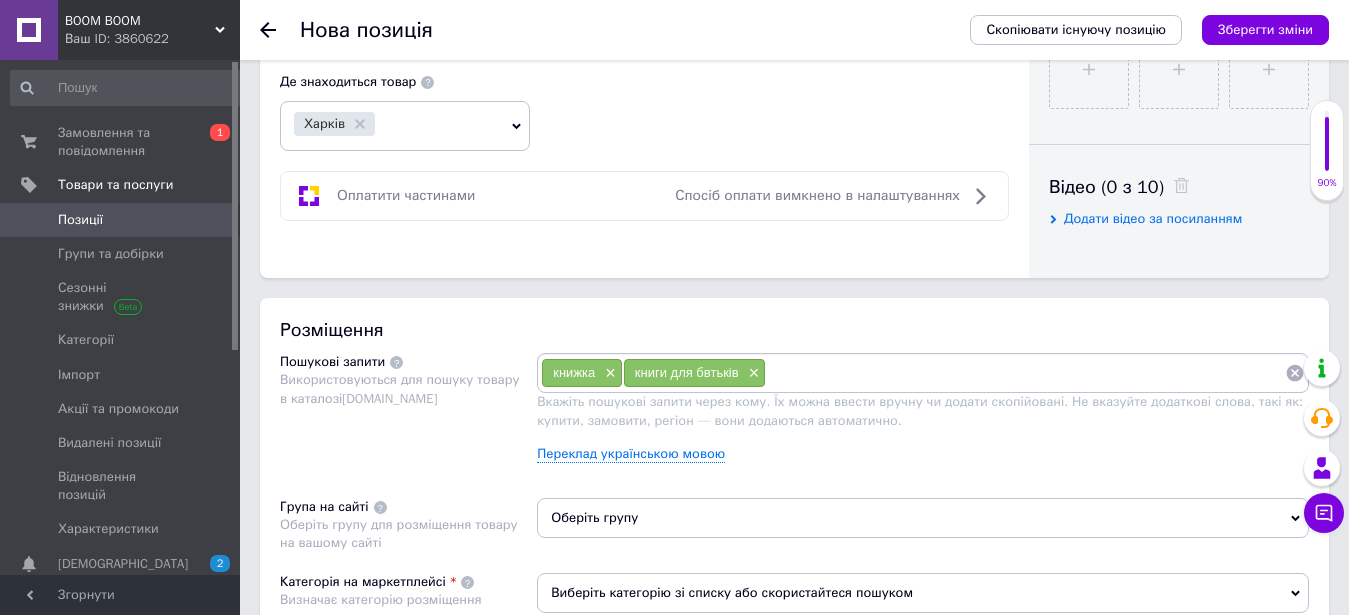 scroll, scrollTop: 1224, scrollLeft: 0, axis: vertical 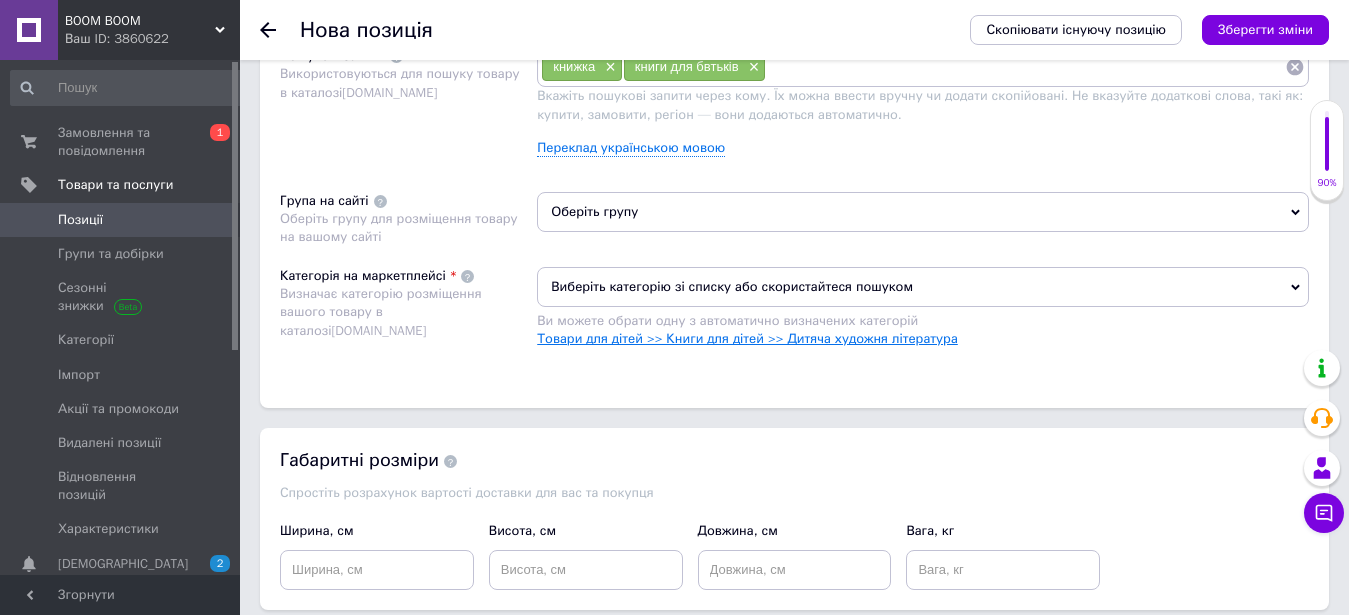 click on "Товари для дітей >> Книги для дітей >> Дитяча художня література" at bounding box center (747, 338) 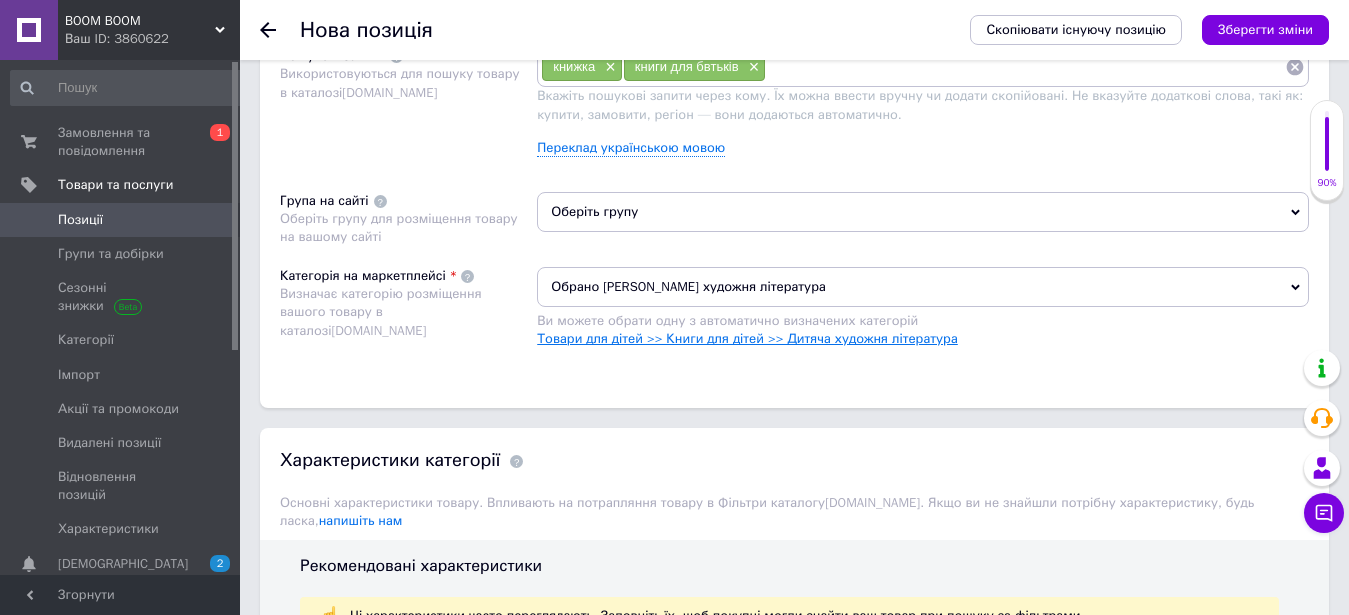 scroll, scrollTop: 1020, scrollLeft: 0, axis: vertical 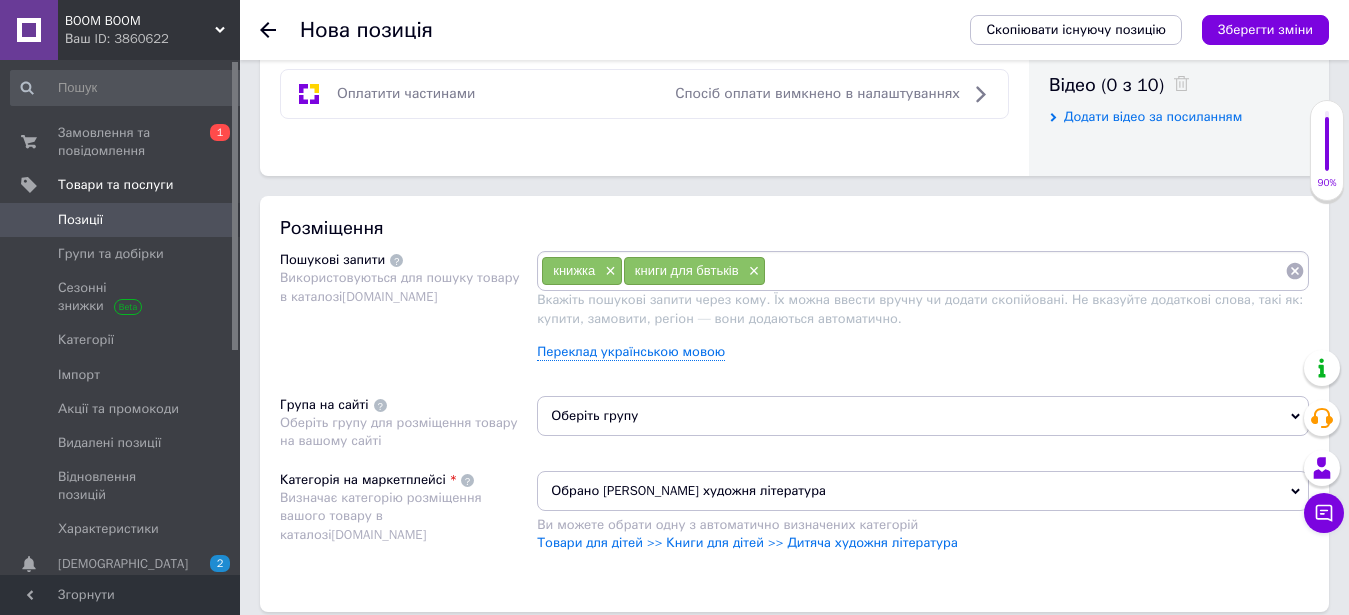 click at bounding box center (1025, 271) 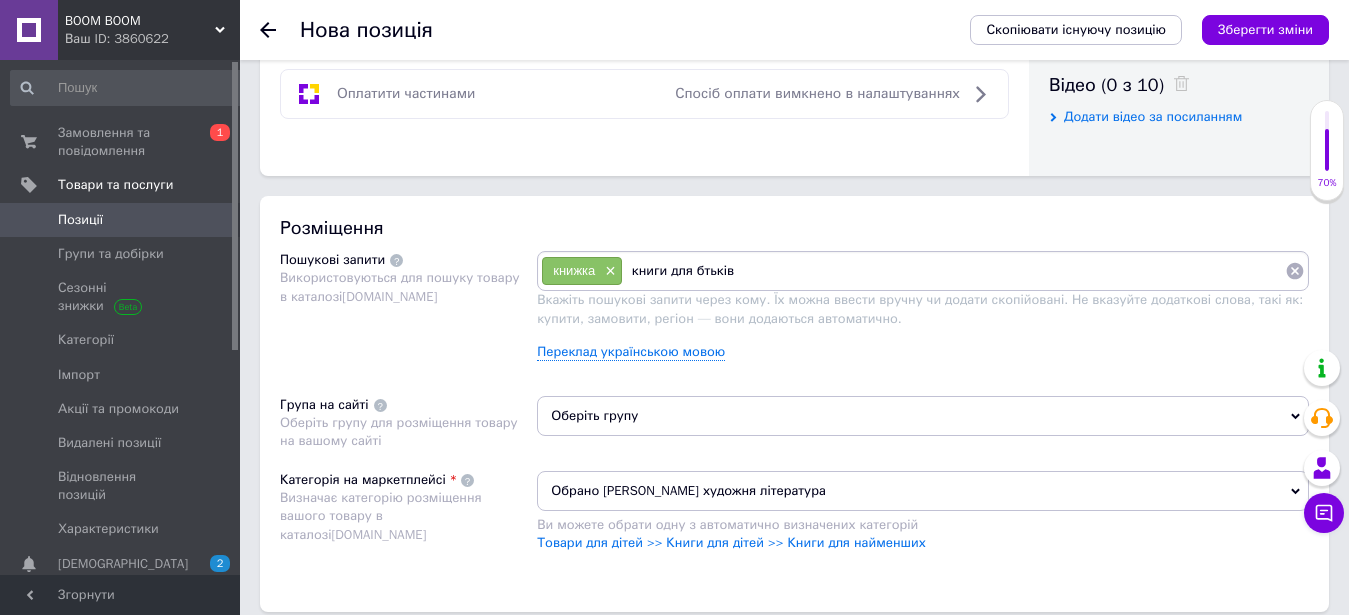 type on "книги для батьків" 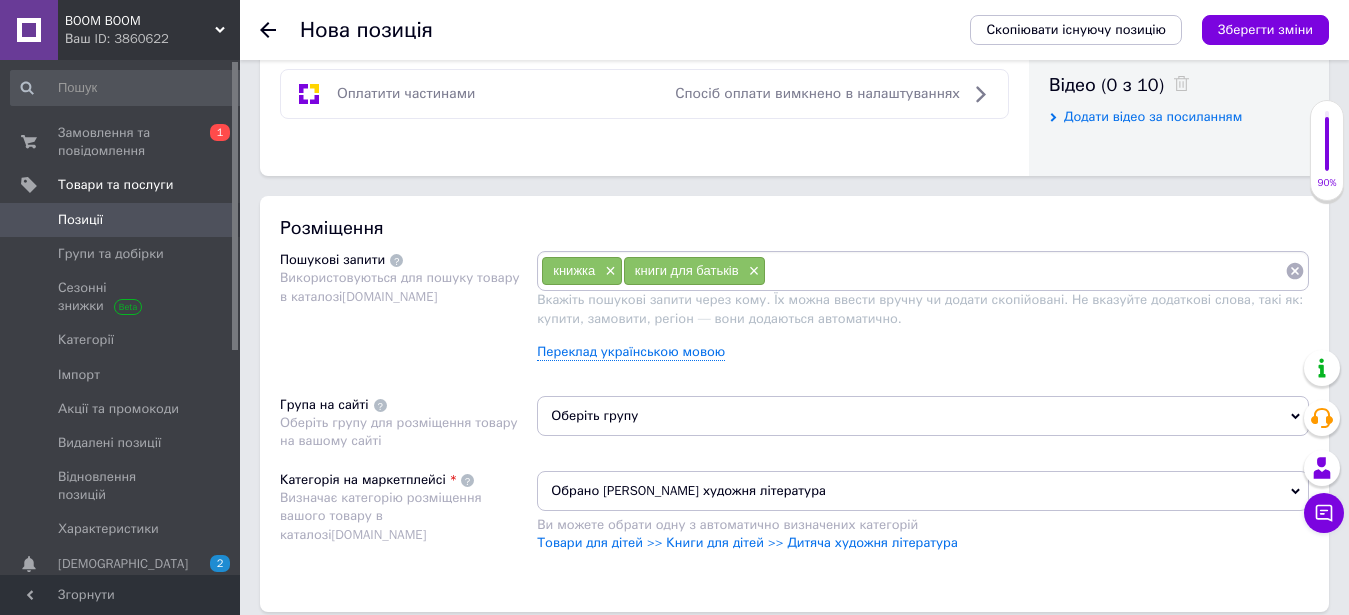 type 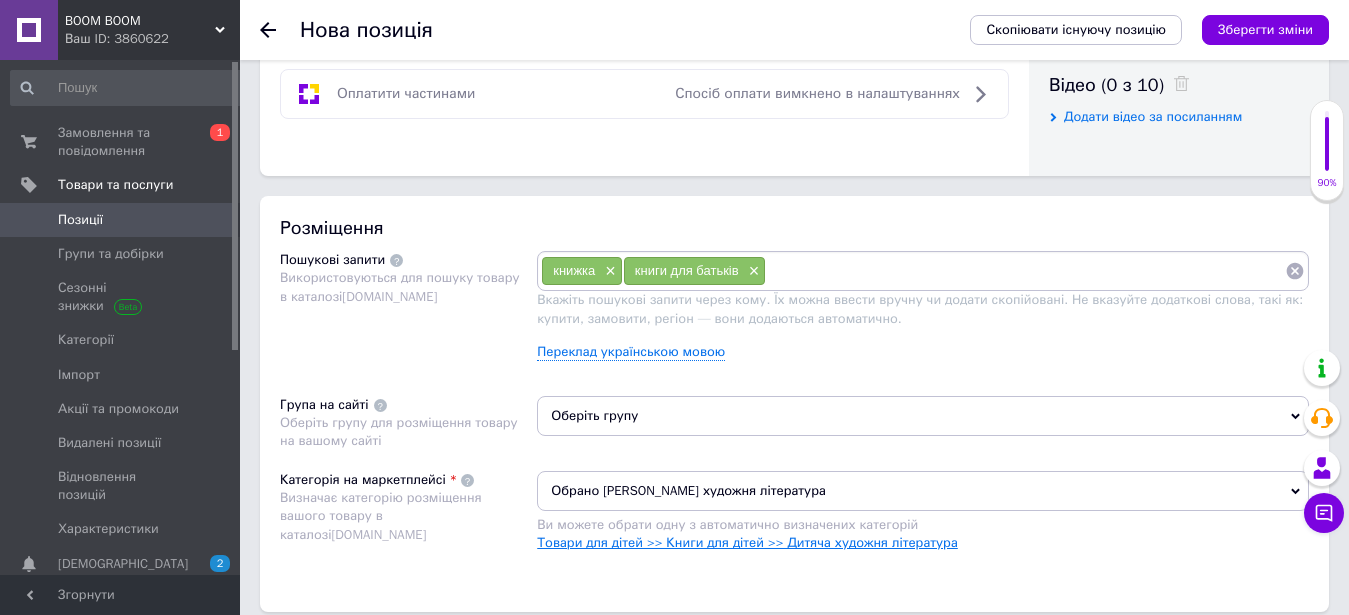 click on "Товари для дітей >> Книги для дітей >> Дитяча художня література" at bounding box center [747, 542] 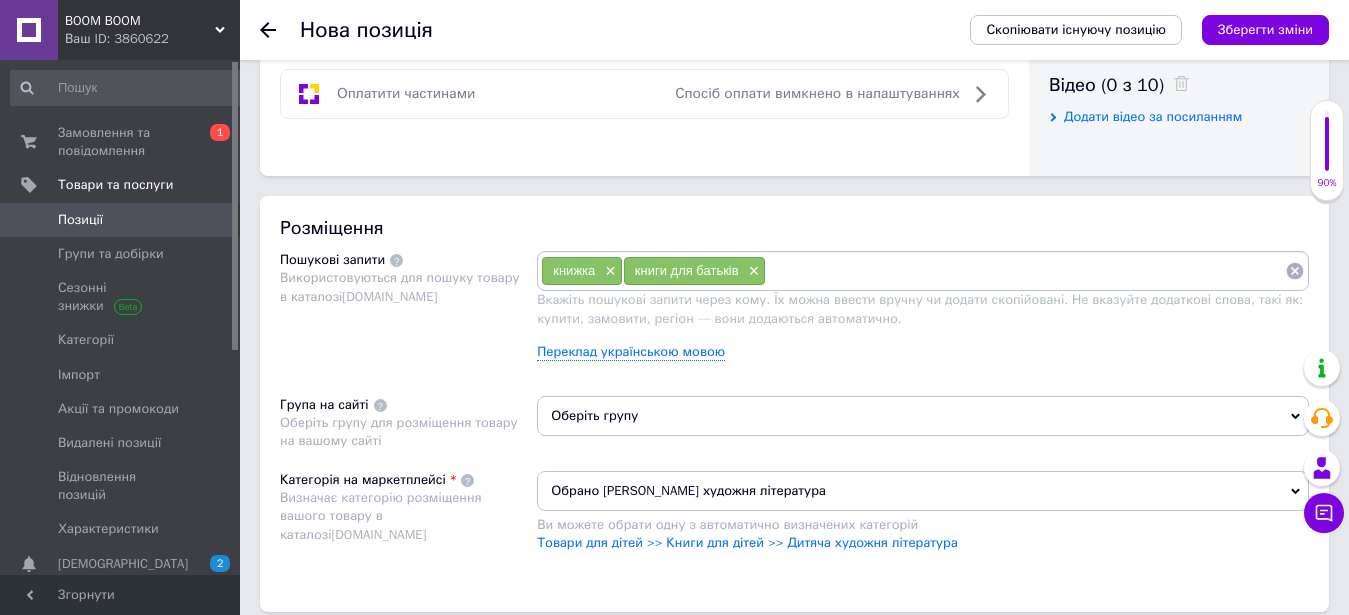 click on "Оберіть групу" at bounding box center (923, 416) 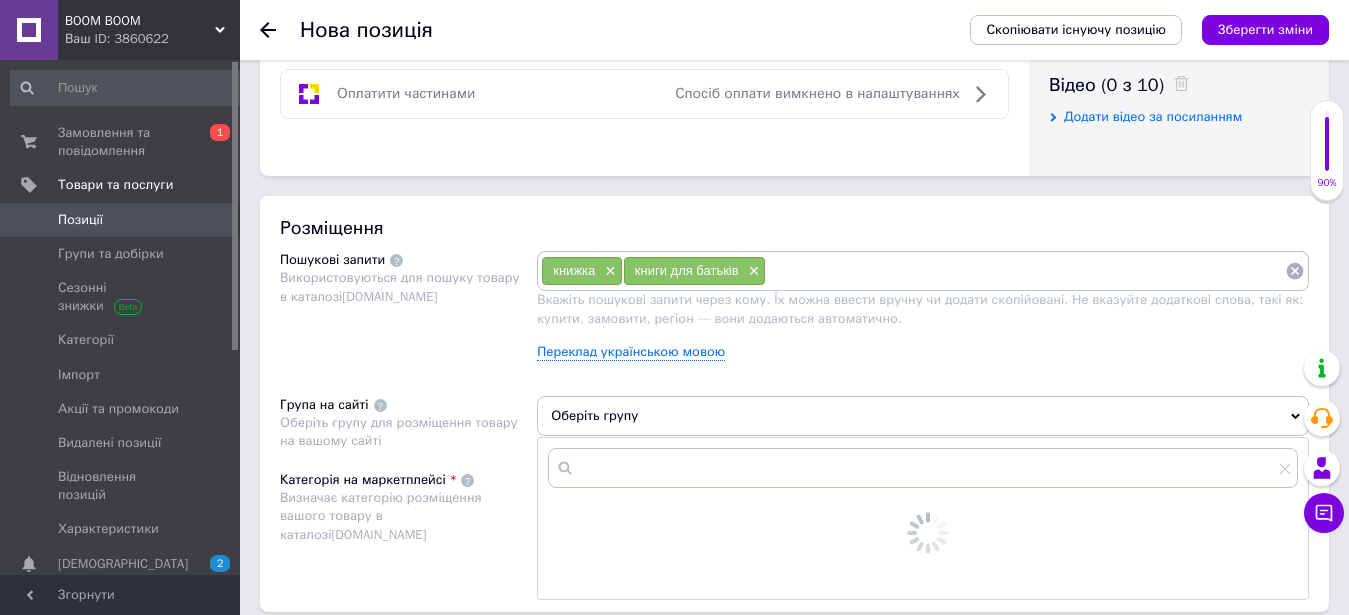 scroll, scrollTop: 1224, scrollLeft: 0, axis: vertical 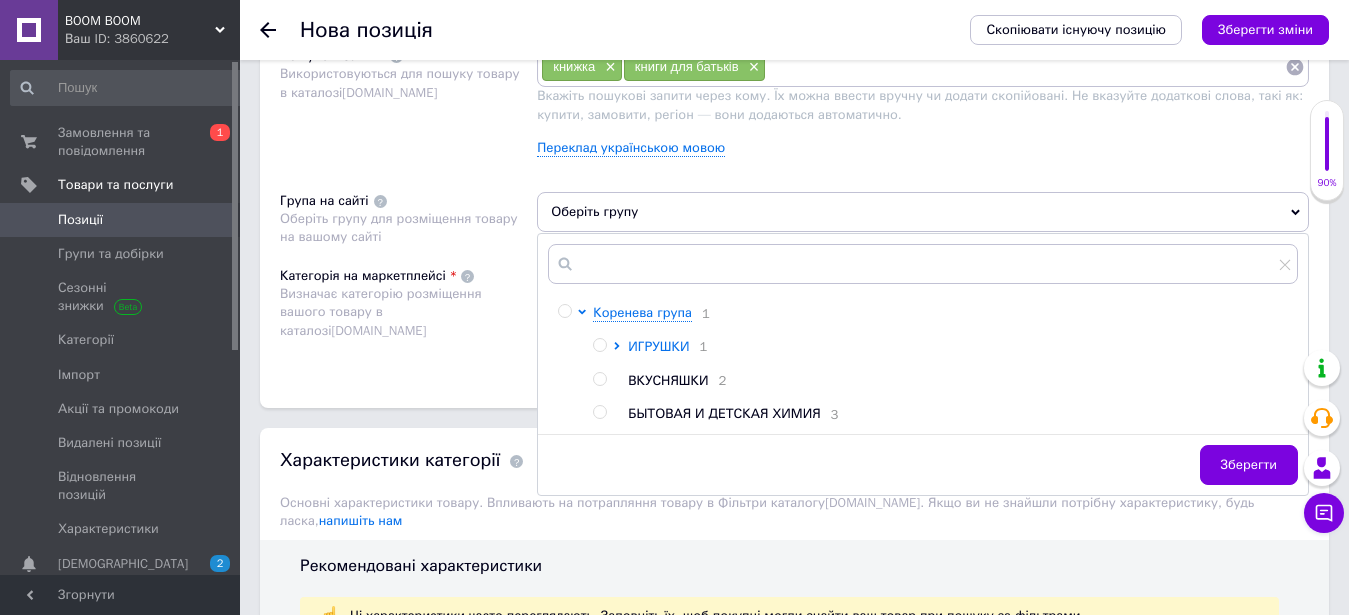 click on "ИГРУШКИ" at bounding box center (658, 346) 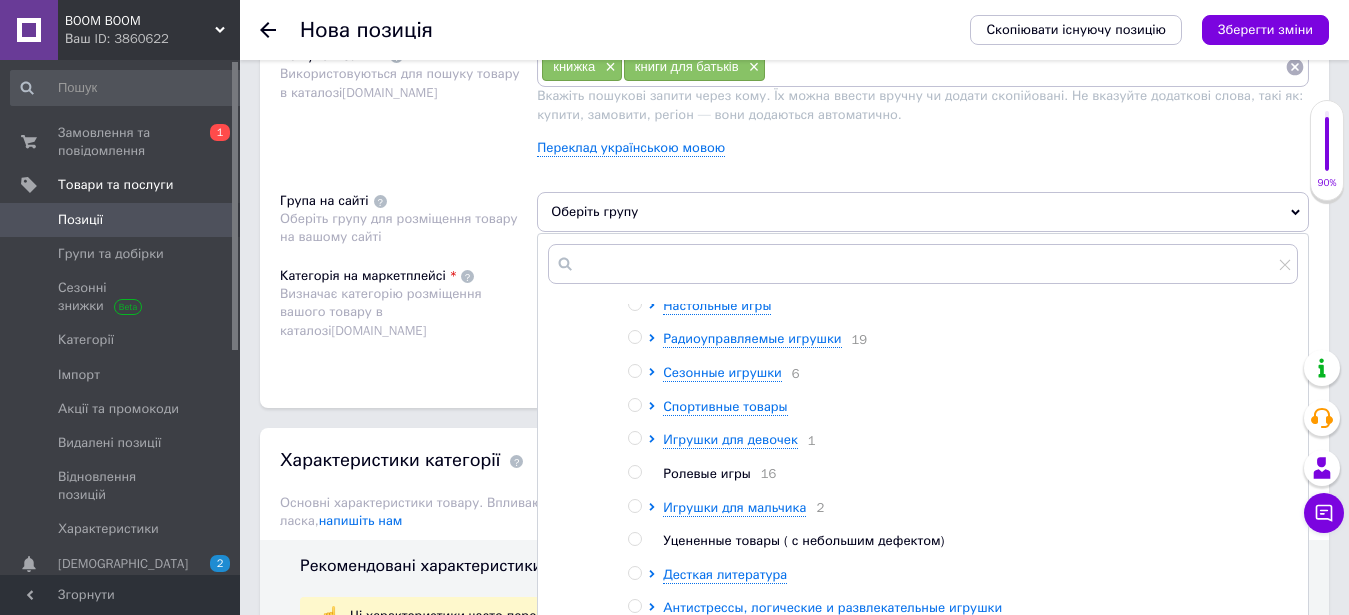 scroll, scrollTop: 585, scrollLeft: 0, axis: vertical 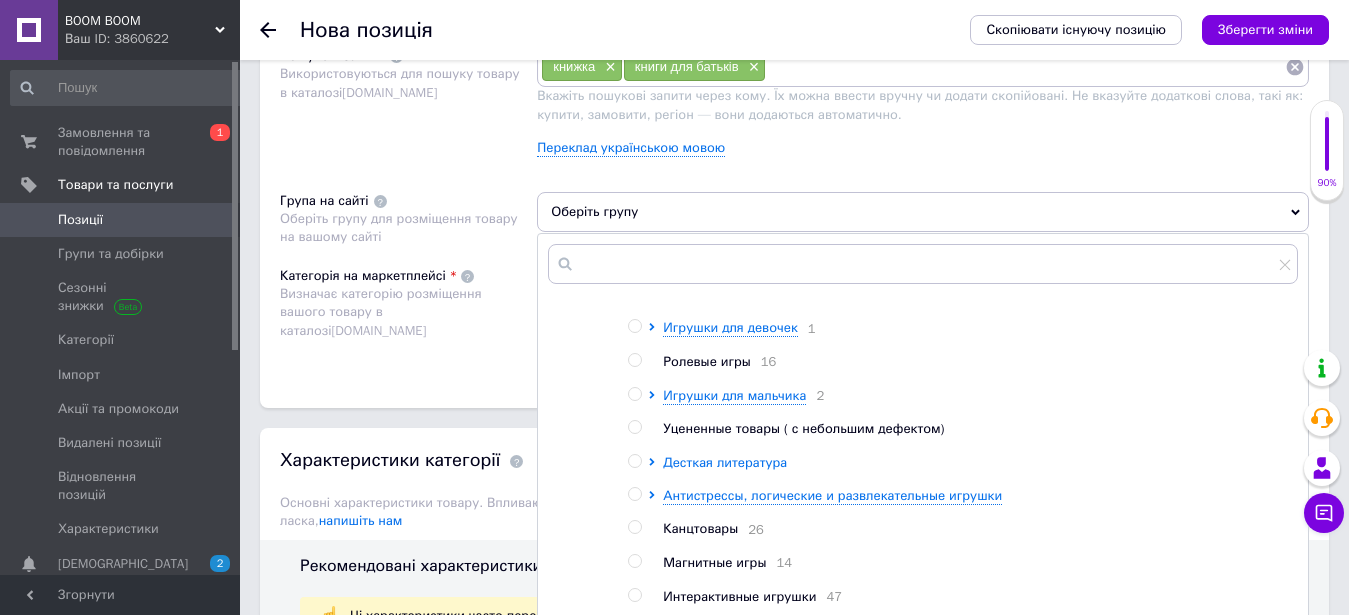 click 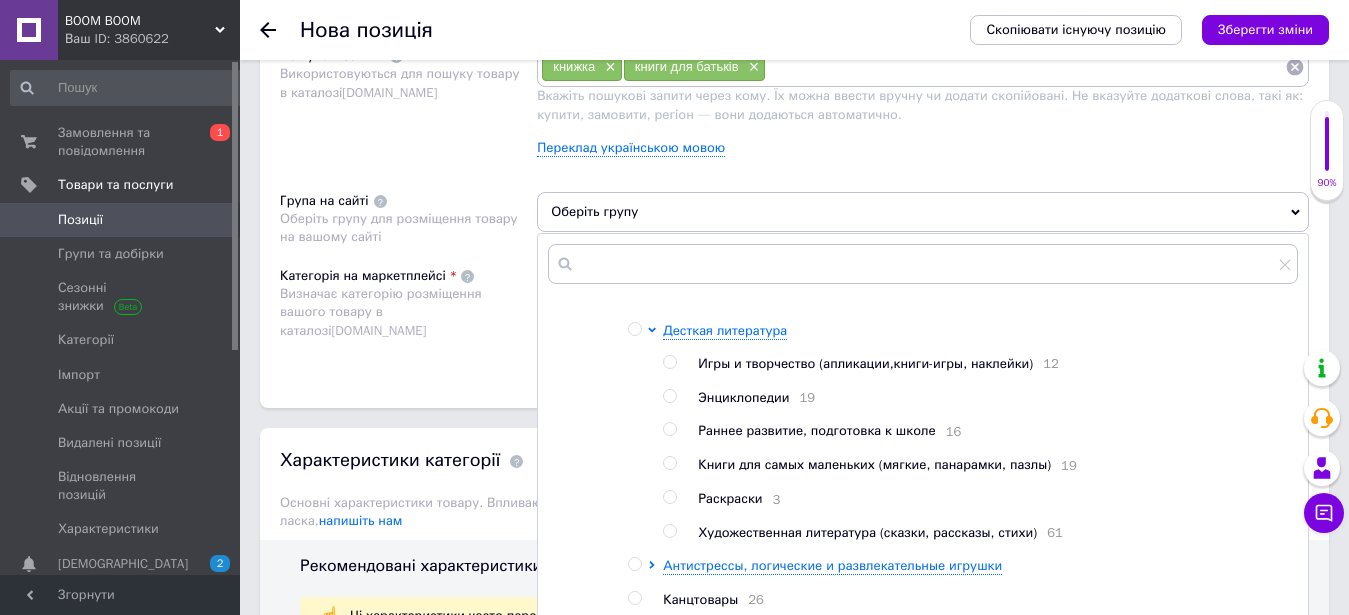 scroll, scrollTop: 789, scrollLeft: 0, axis: vertical 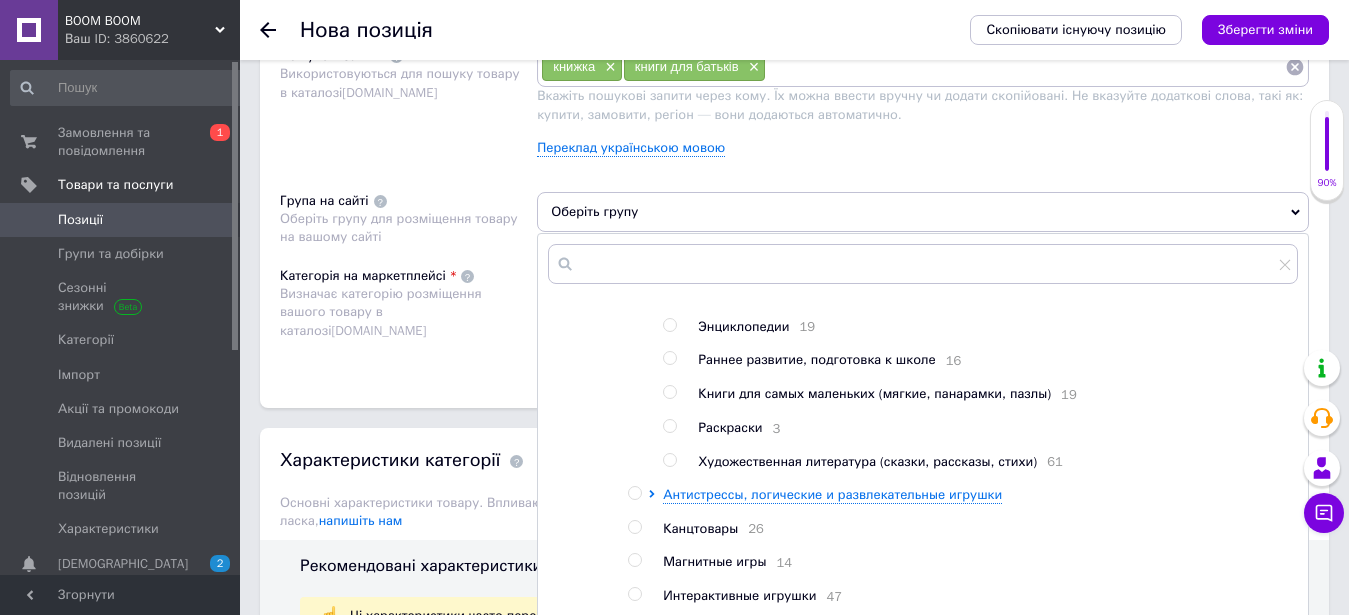 click at bounding box center [669, 460] 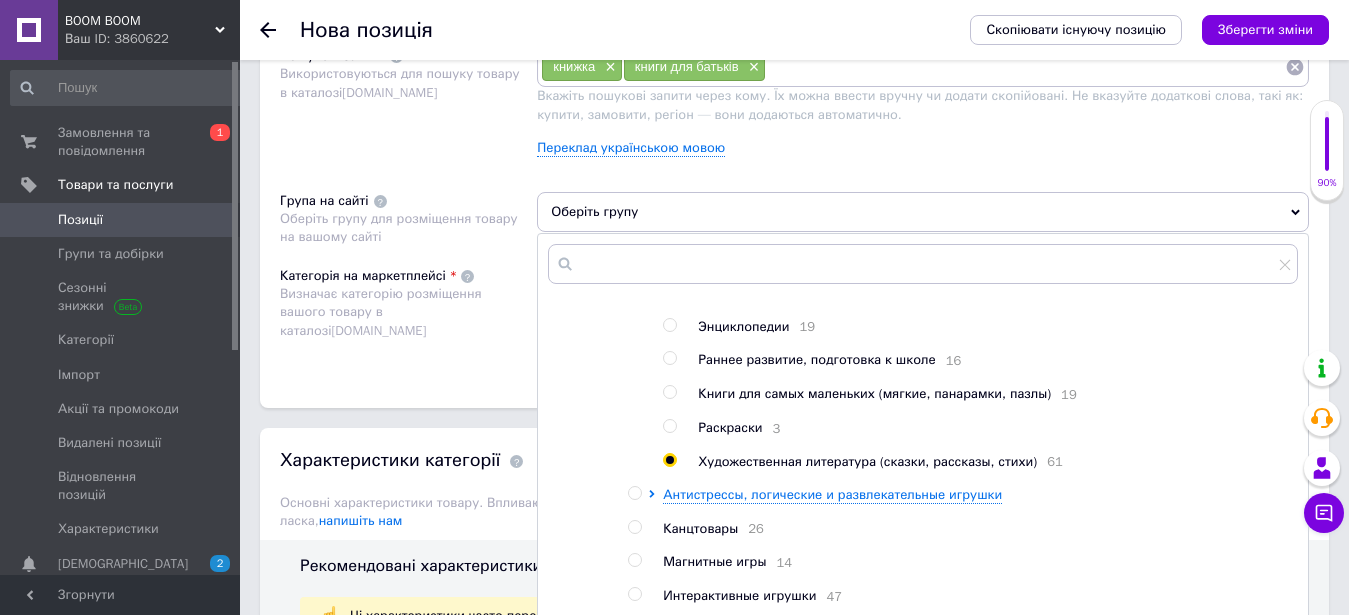 radio on "true" 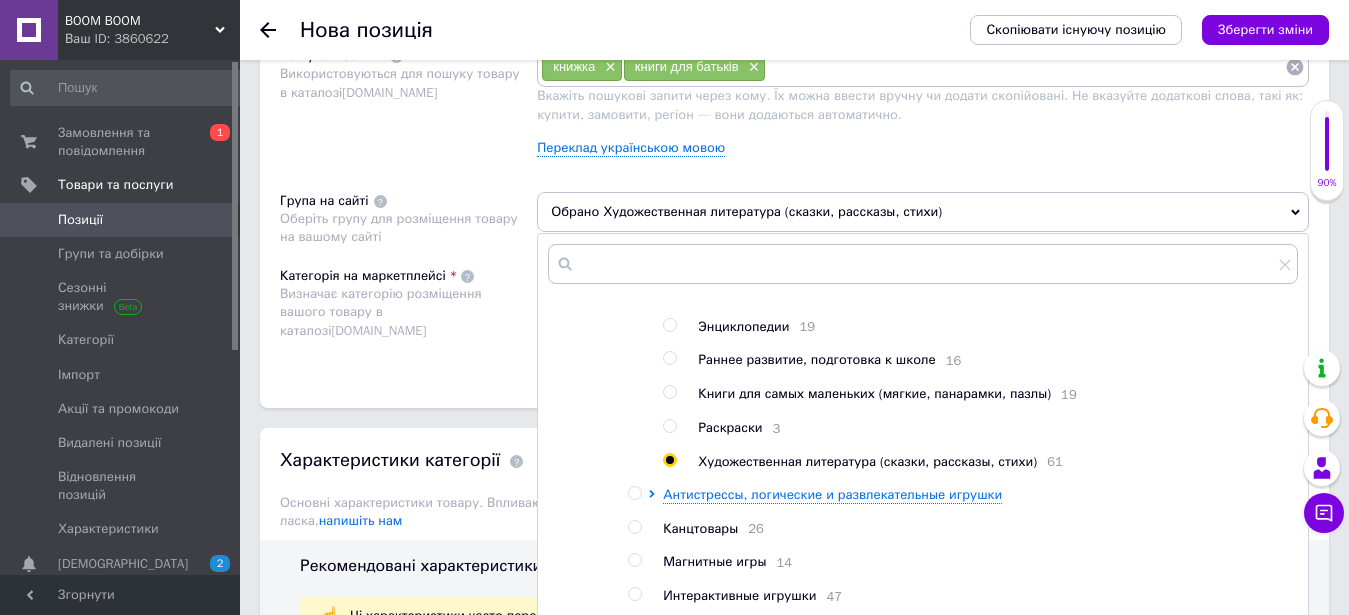 scroll, scrollTop: 798, scrollLeft: 0, axis: vertical 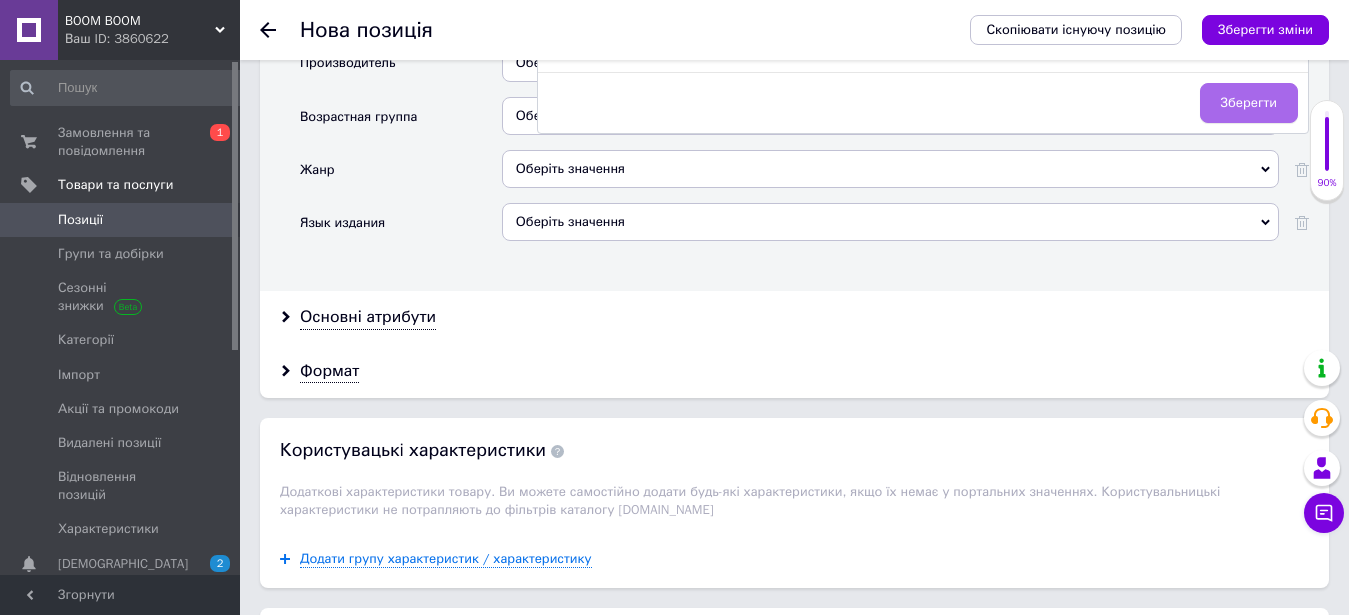 click on "Зберегти" at bounding box center (1249, 103) 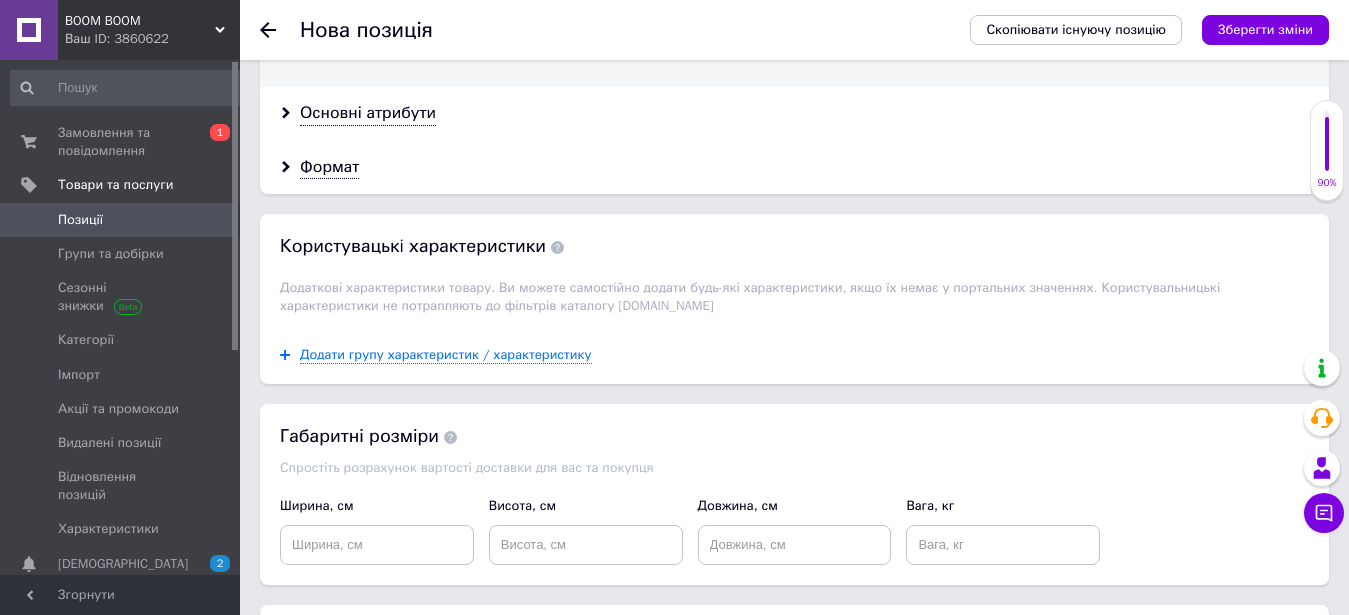 scroll, scrollTop: 2184, scrollLeft: 0, axis: vertical 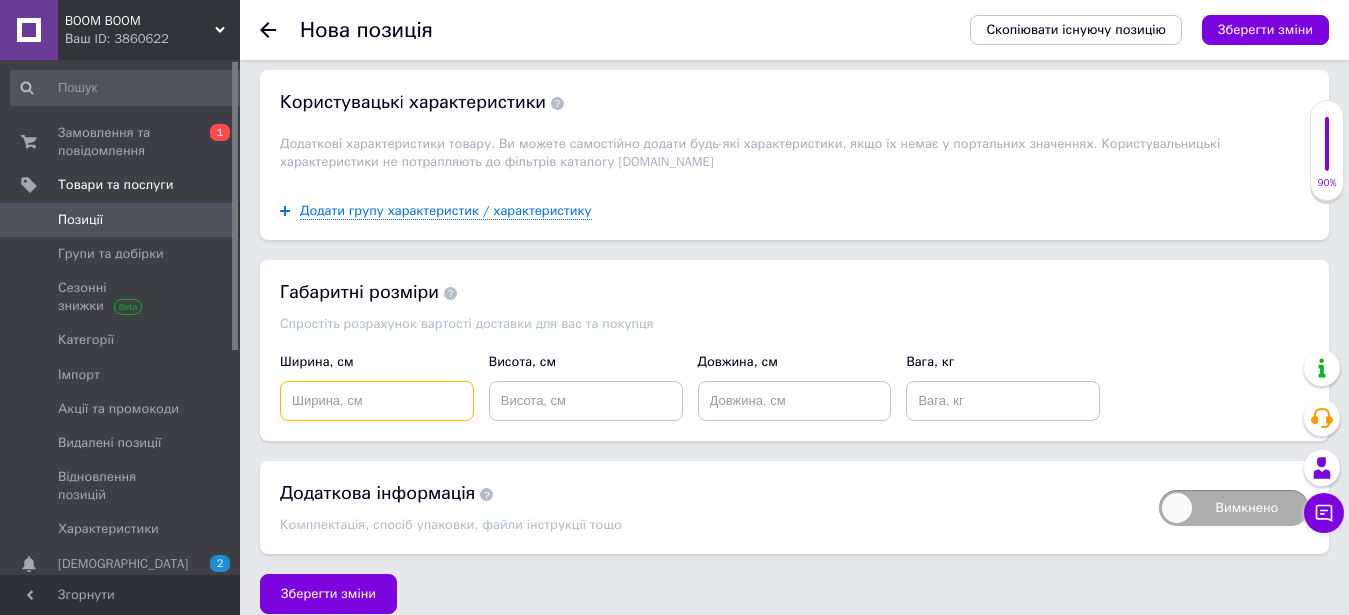 click at bounding box center [377, 401] 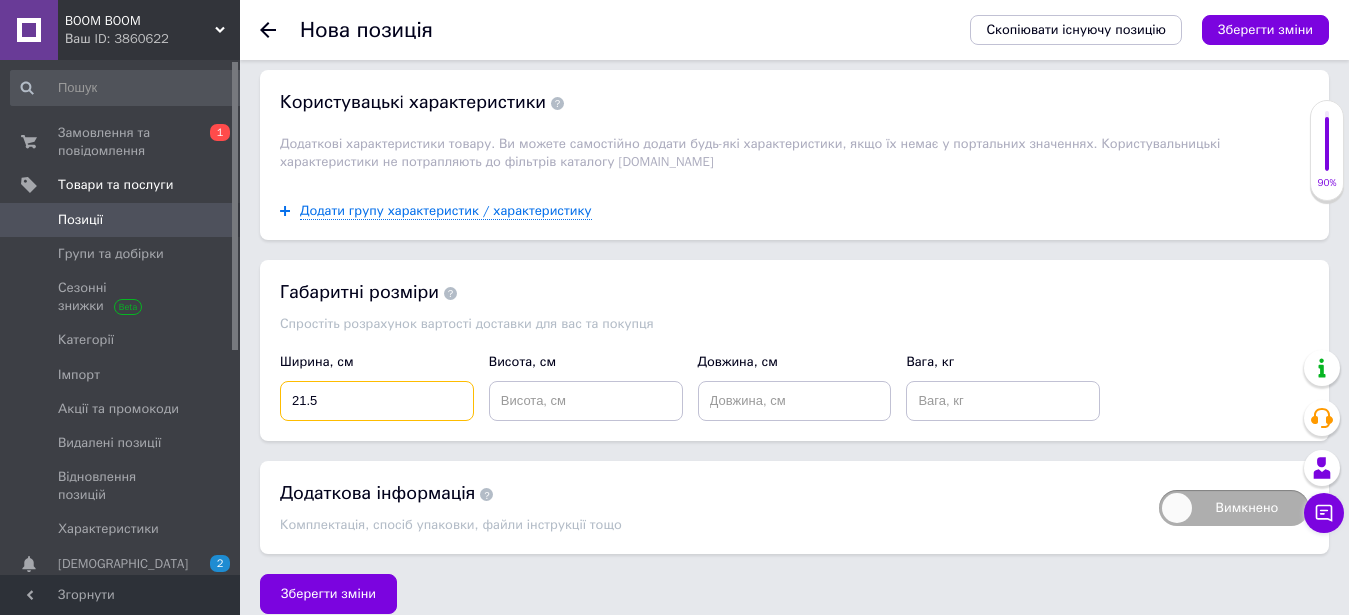 type on "21.5" 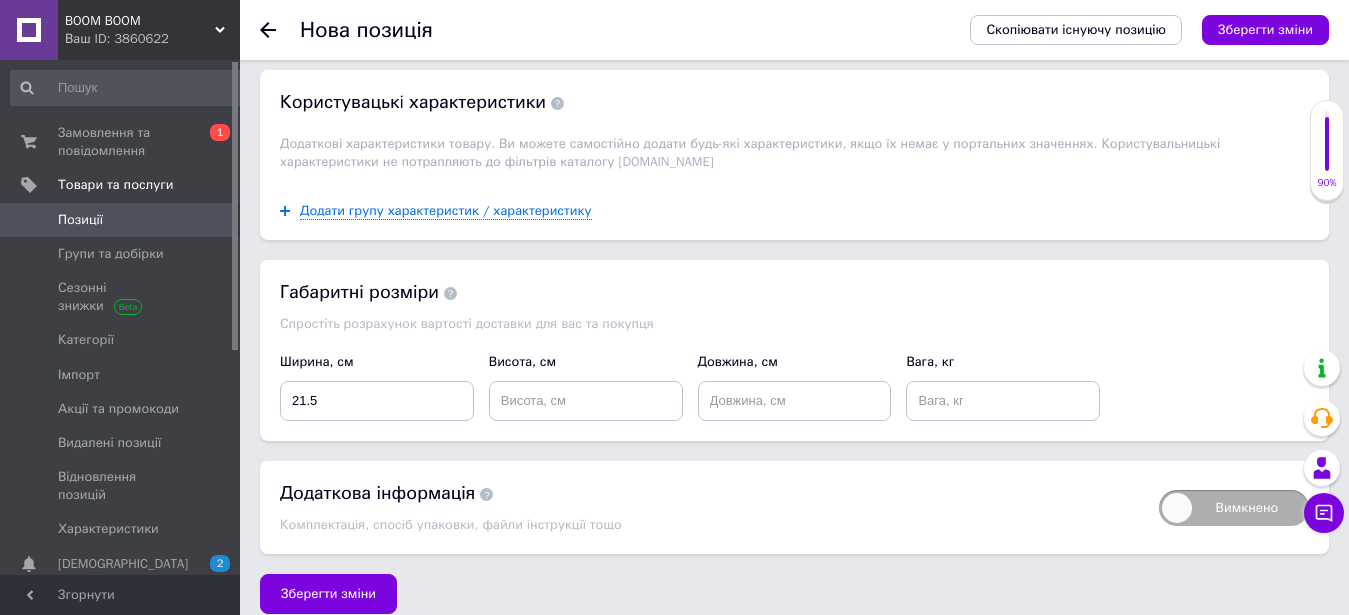 click on "Довжина, см" at bounding box center (794, 387) 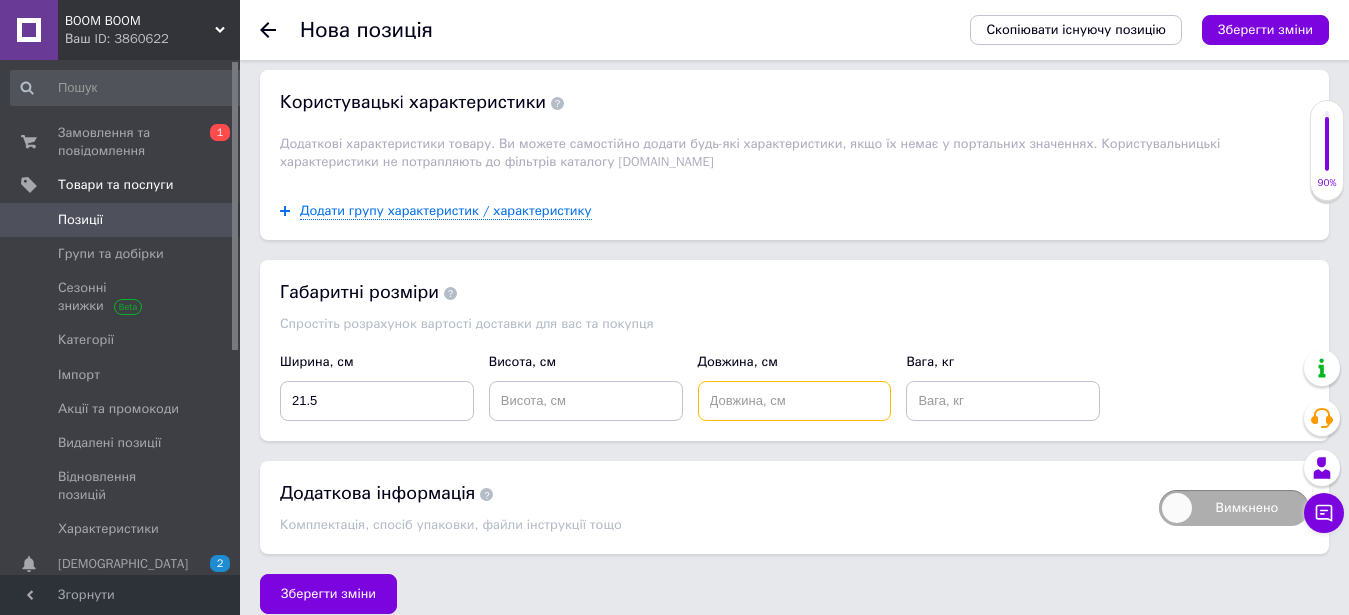 click at bounding box center [795, 401] 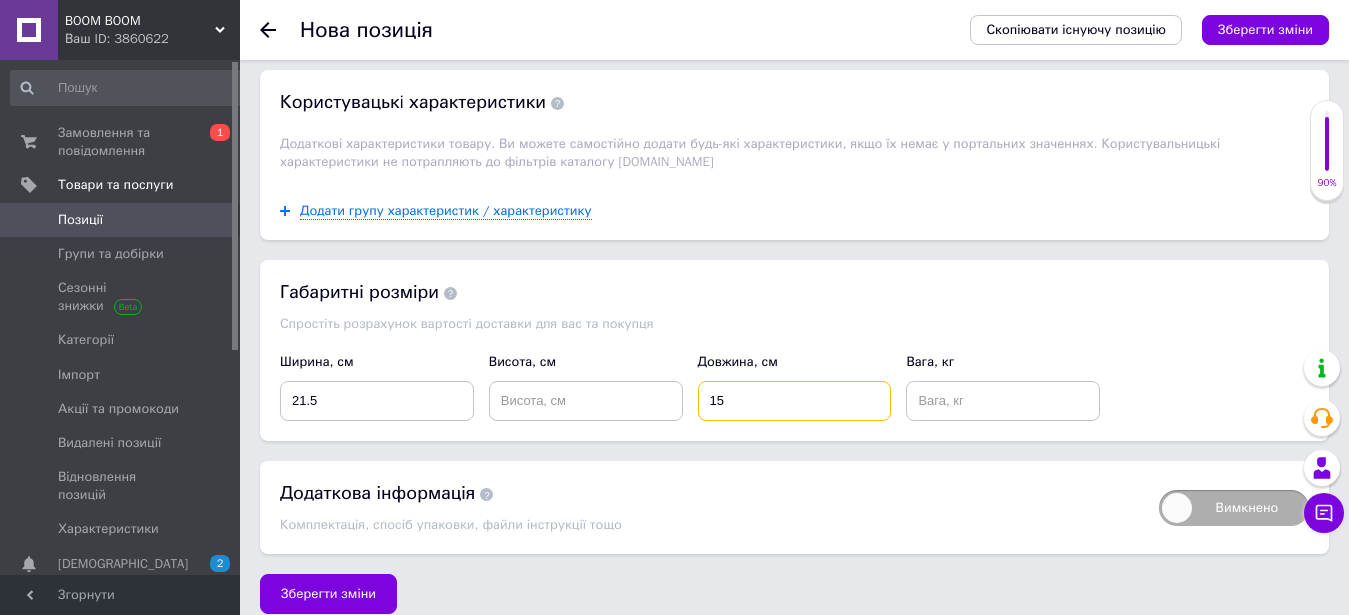 type on "15" 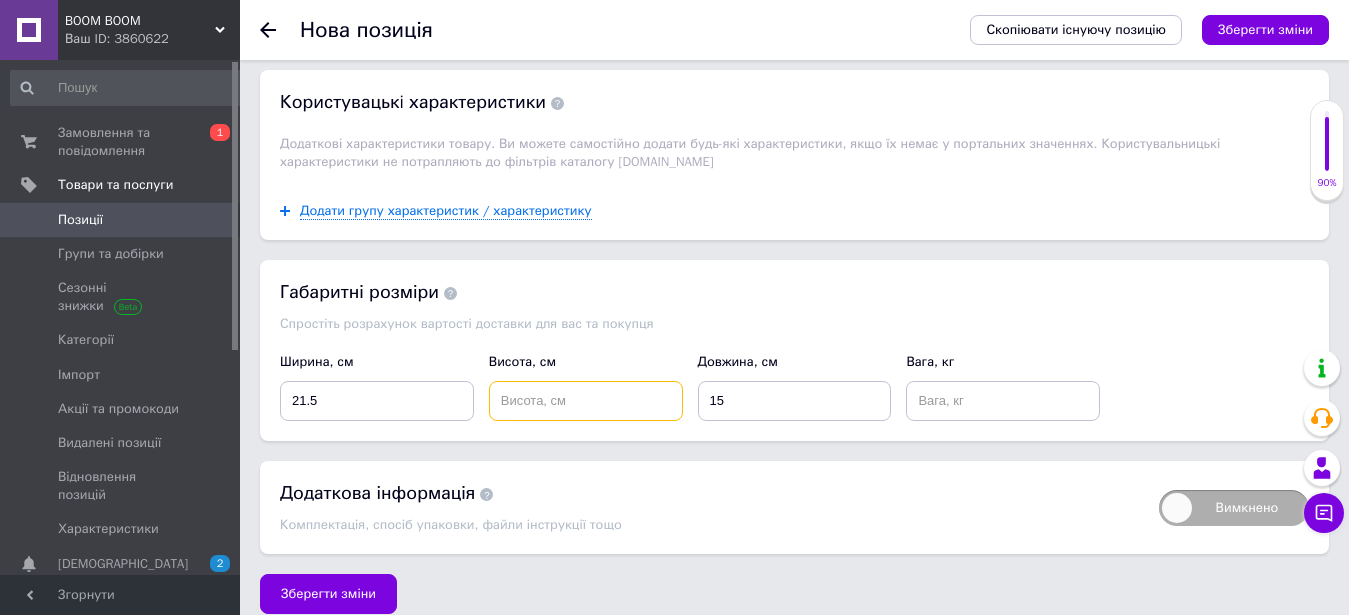 click at bounding box center [586, 401] 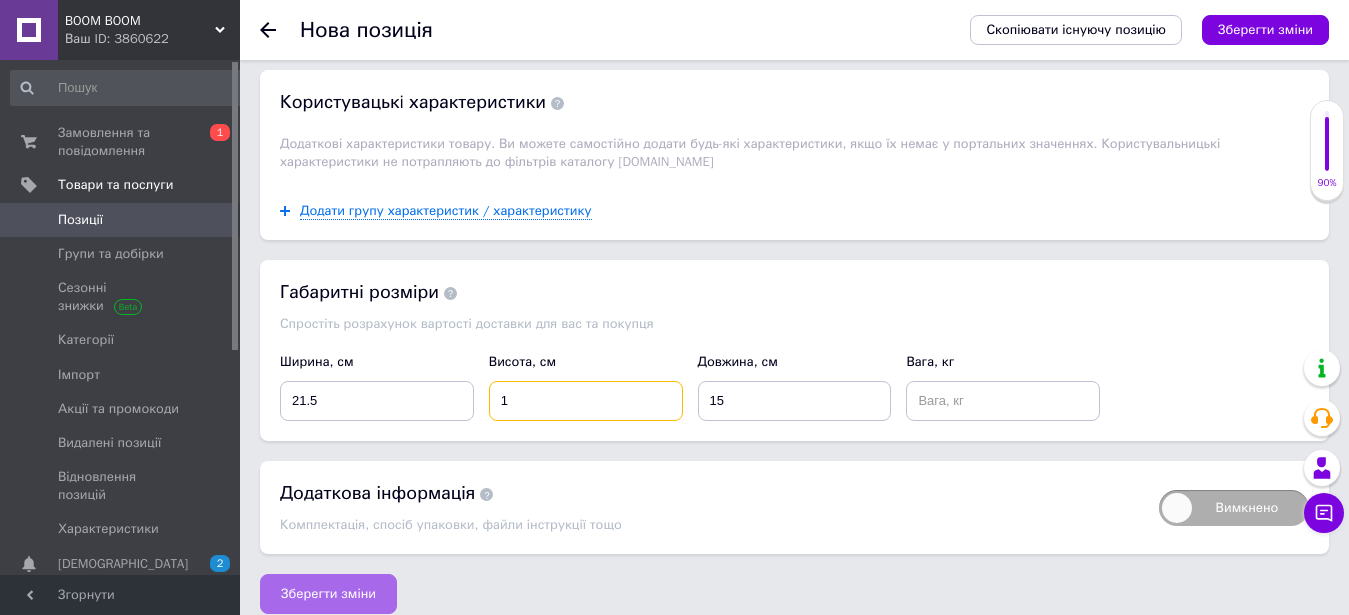 type on "1" 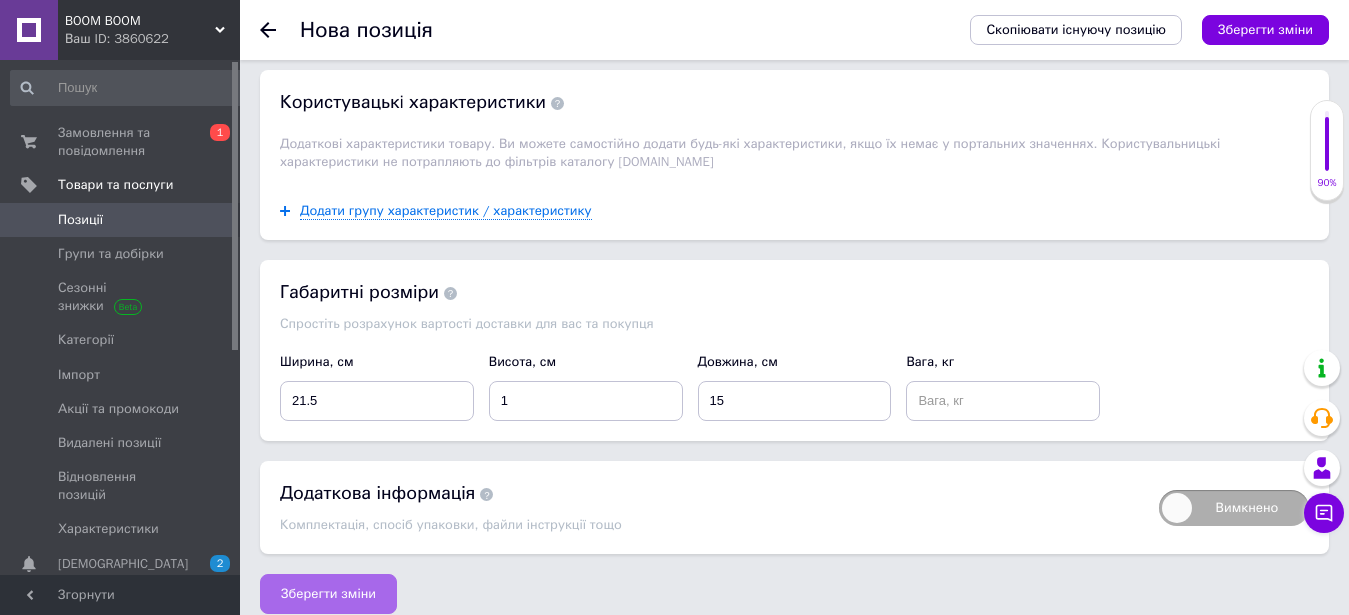 click on "Зберегти зміни" at bounding box center [328, 594] 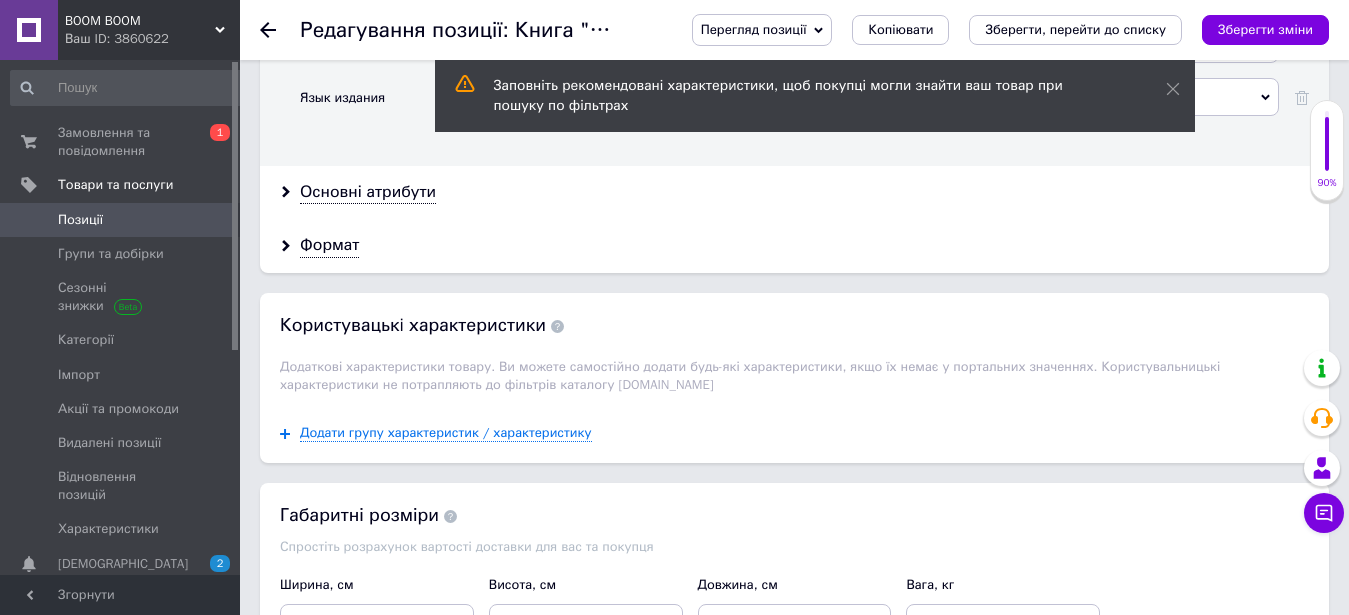 scroll, scrollTop: 2370, scrollLeft: 0, axis: vertical 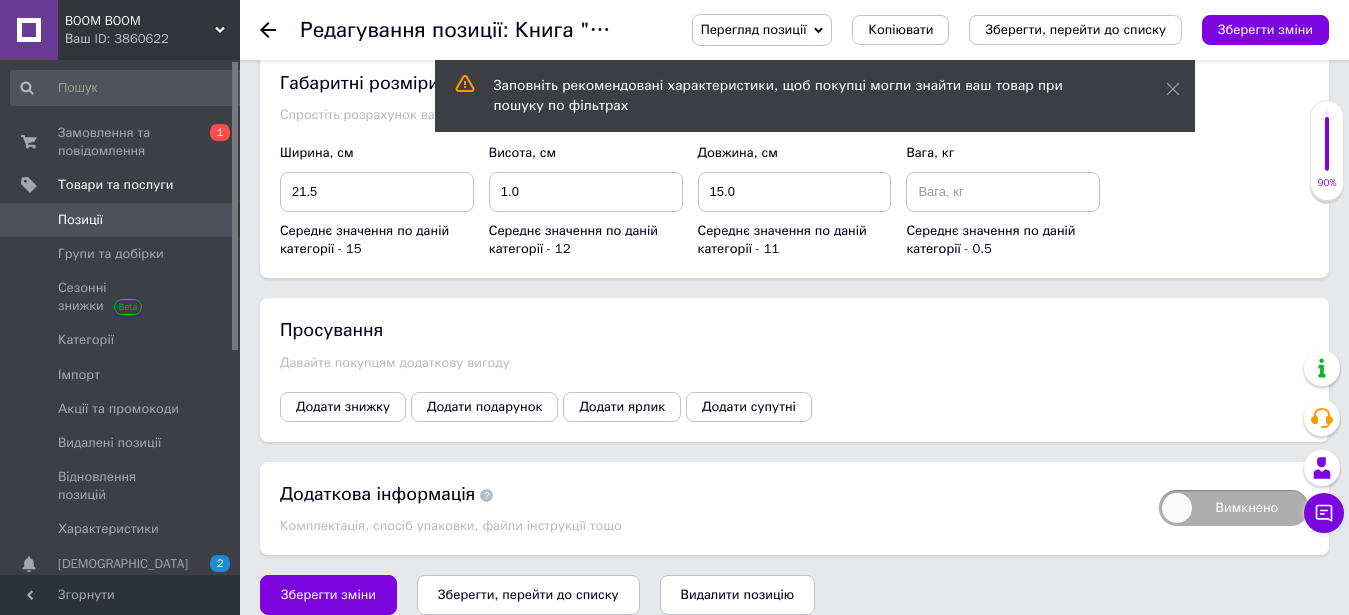 click on "Зберегти, перейти до списку" at bounding box center [528, 595] 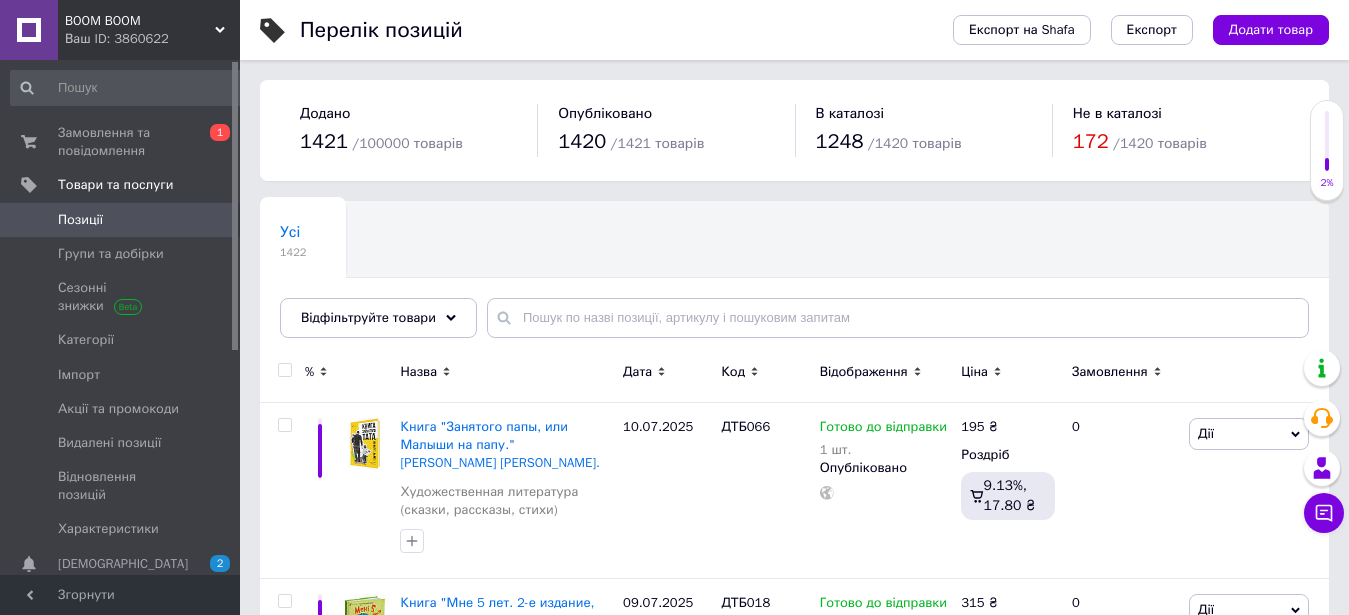scroll, scrollTop: 102, scrollLeft: 0, axis: vertical 